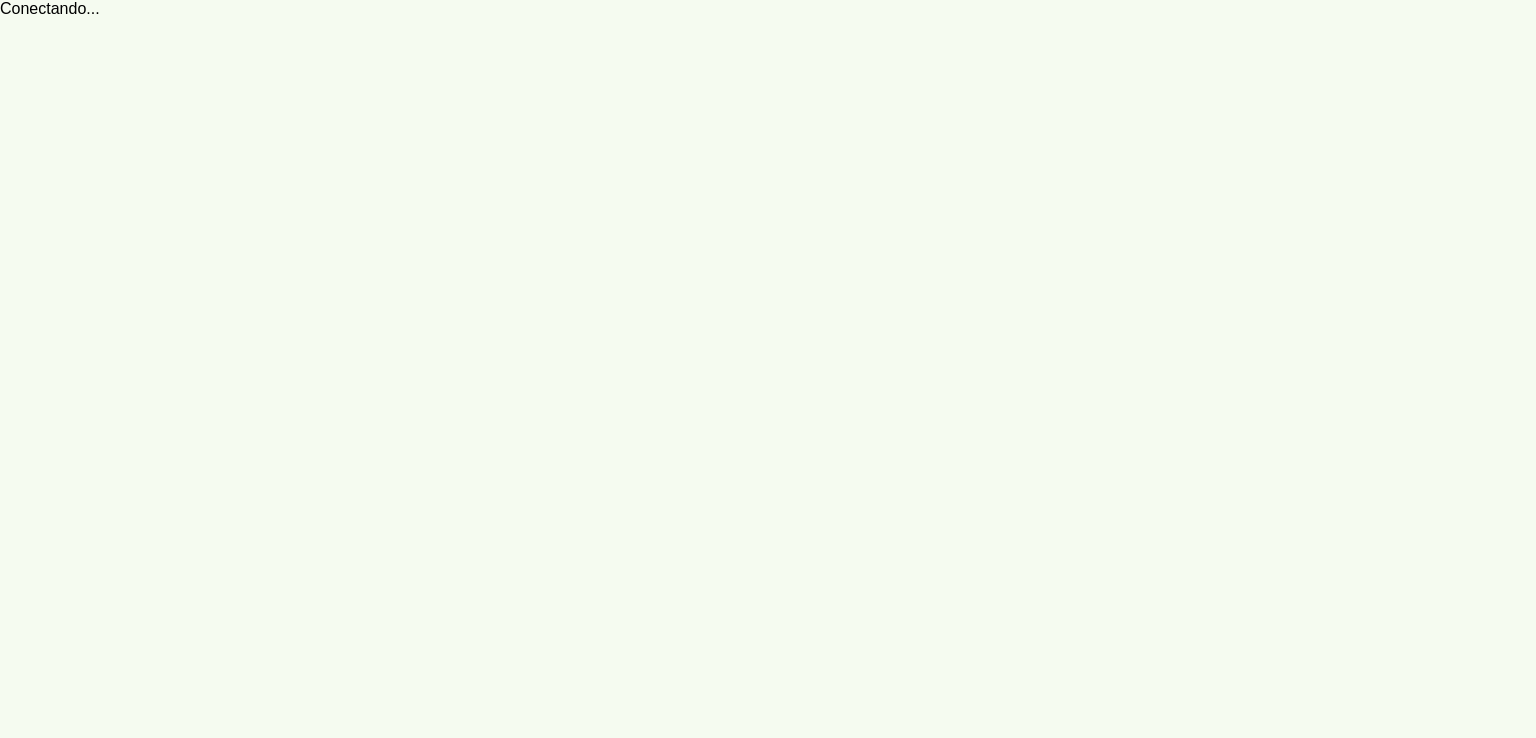 scroll, scrollTop: 0, scrollLeft: 0, axis: both 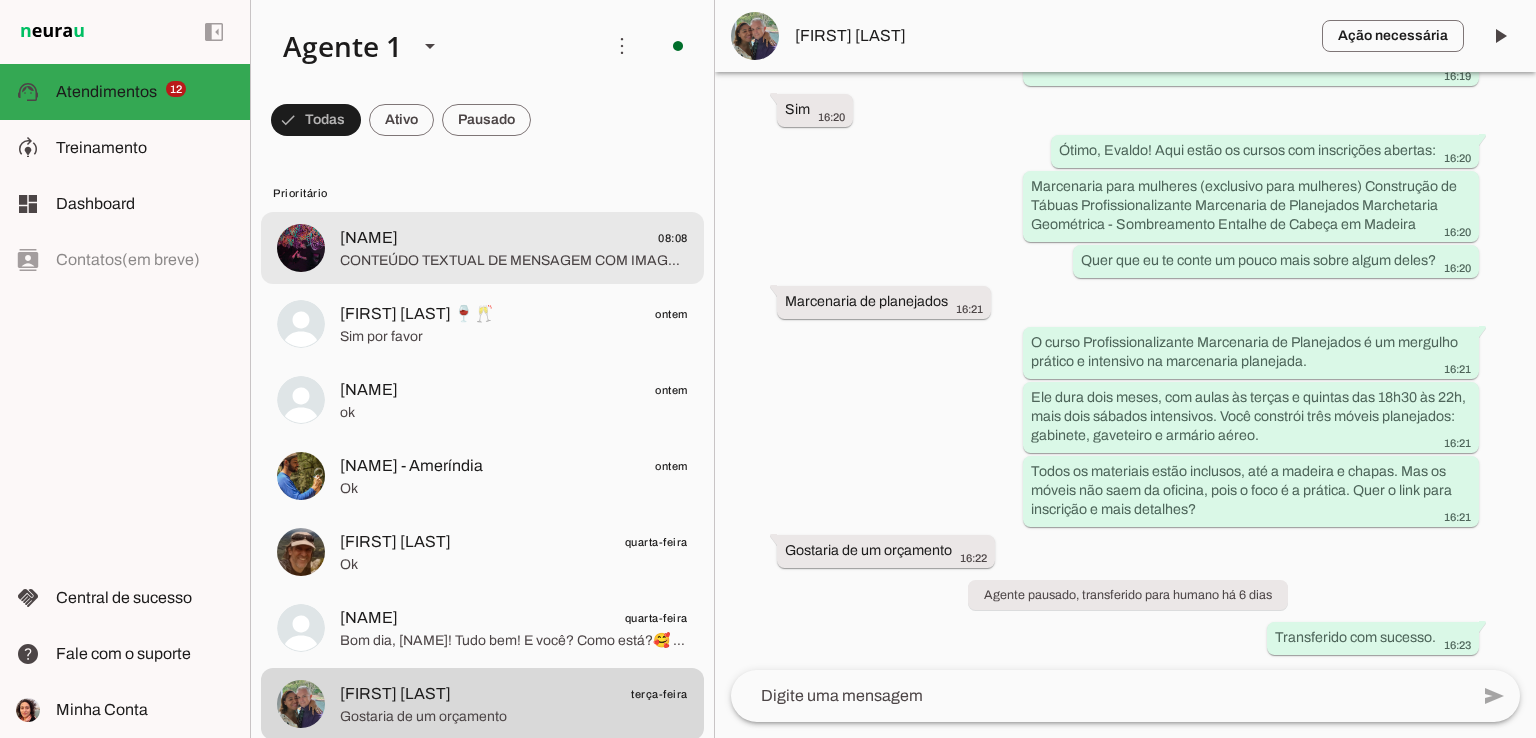 click on "CONTEÚDO TEXTUAL DE MENSAGEM COM IMAGEM (URL https://f004.backblazeb2.com/file/temp-file-download/instances/3E4DDD3F07FD20DCE6CE5E06DC0B5B06/EE0054D5D663DC53E9DC2C82DB7E4760/oGGrXTFqGiFLvNb2m-MEOw==.jpeg) : Eu tenho um trabalho de escola e precisava fazer uma foice de madeira, alguma chance de vcs fazerem?" 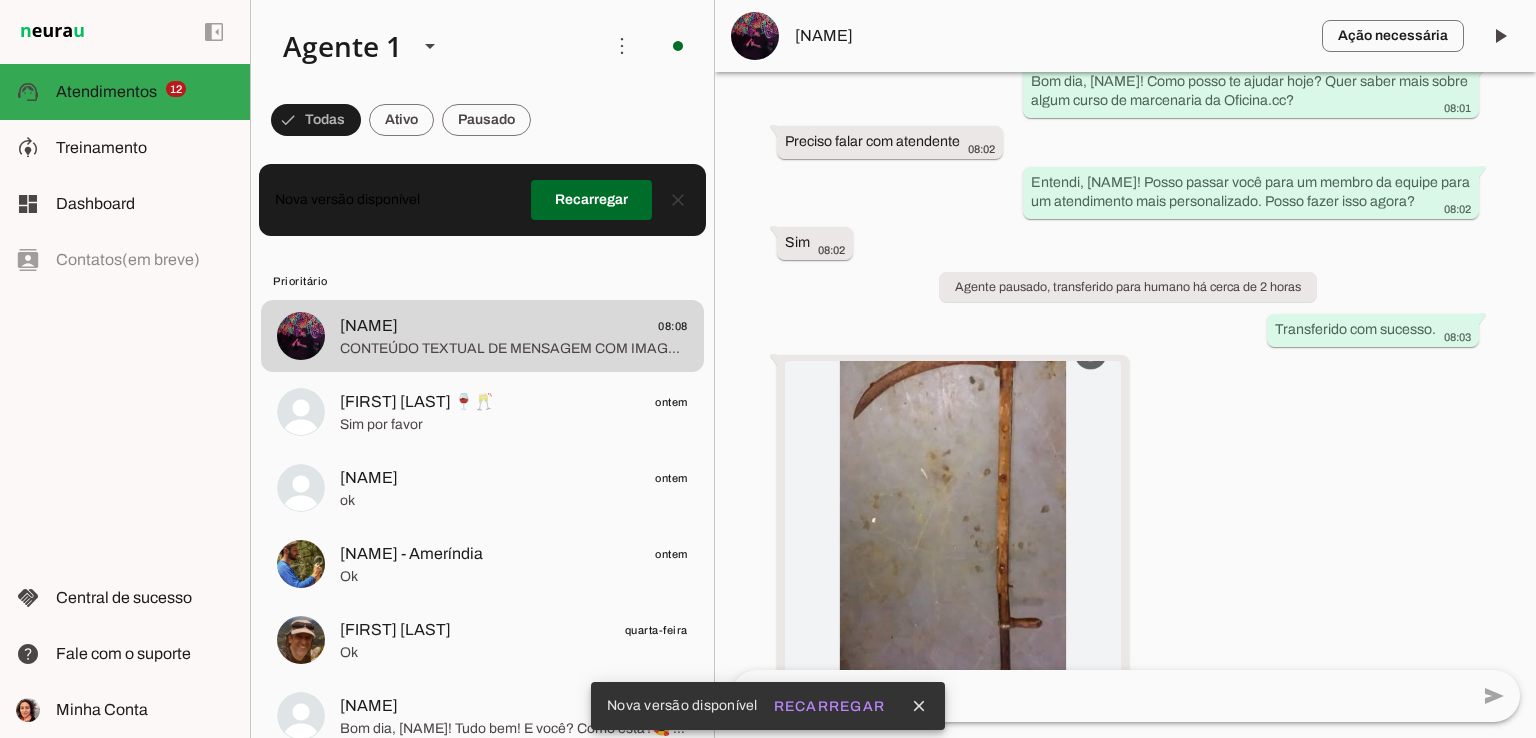 scroll, scrollTop: 660, scrollLeft: 0, axis: vertical 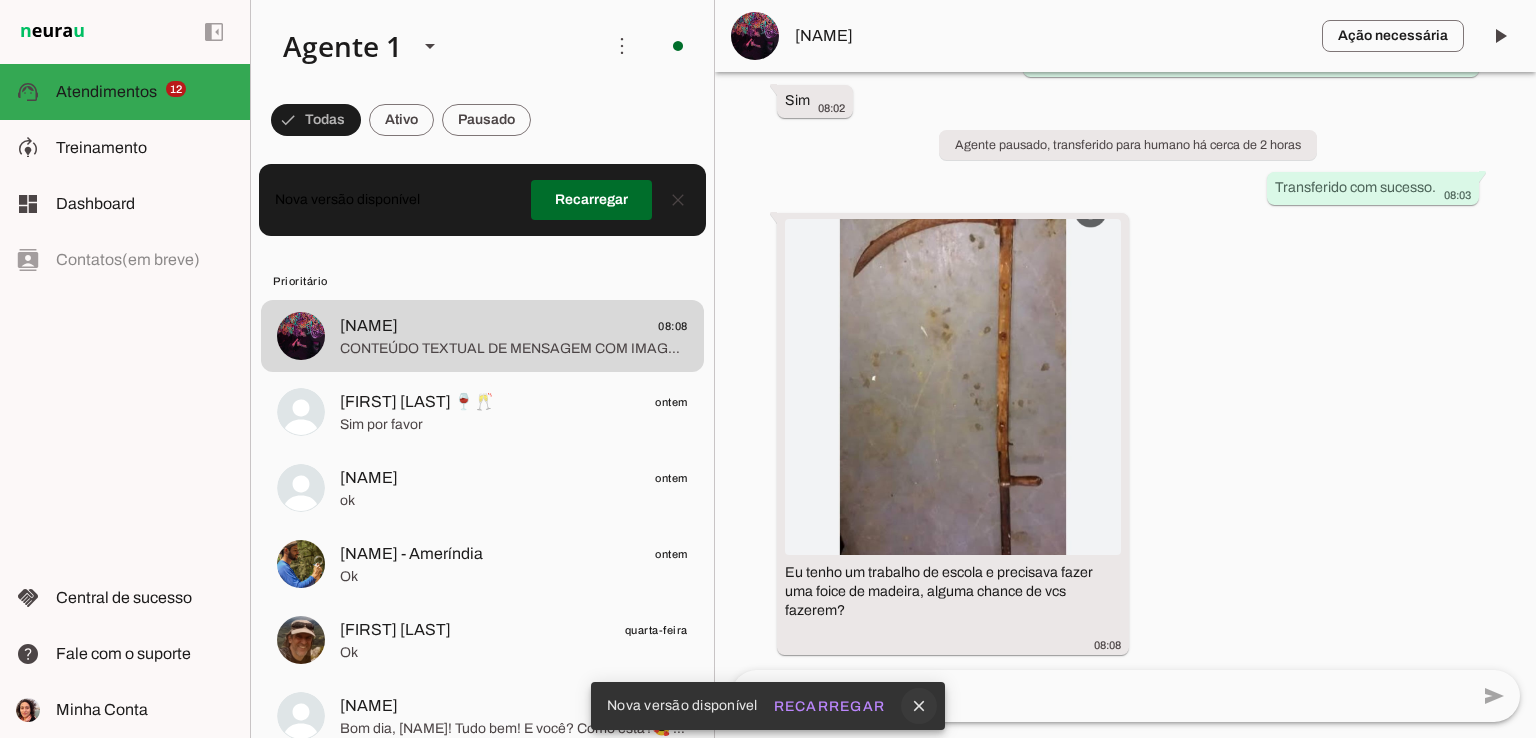 click on "close" 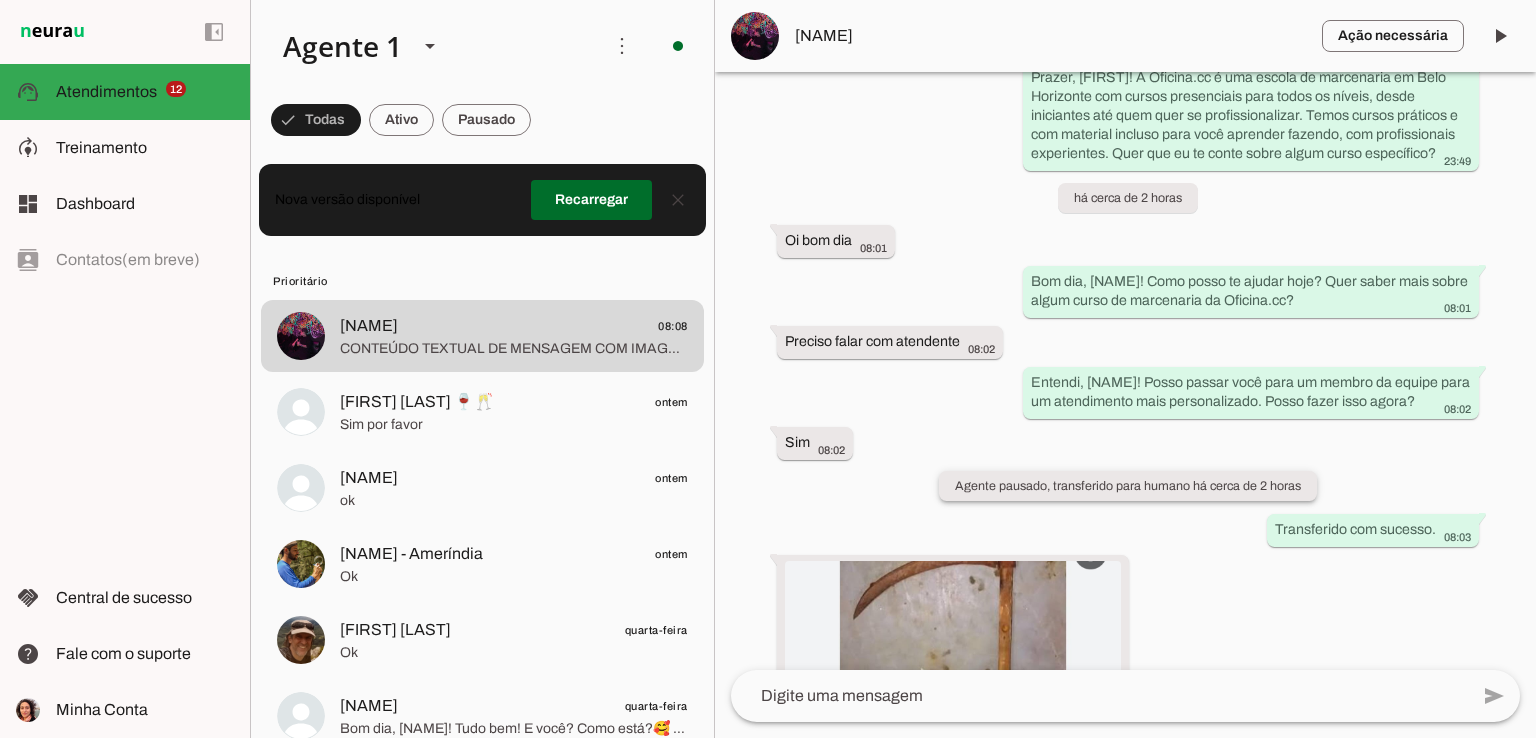 scroll, scrollTop: 660, scrollLeft: 0, axis: vertical 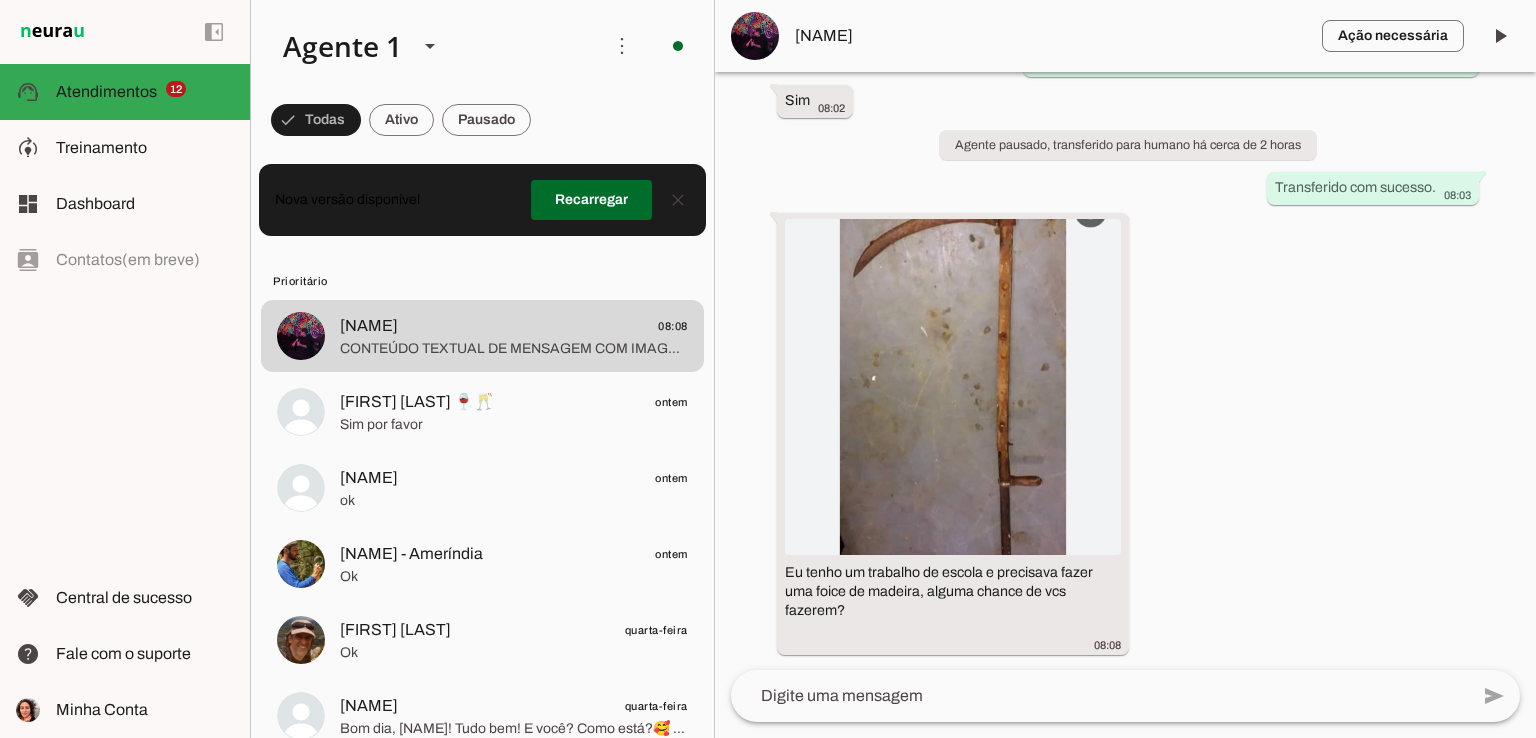 click 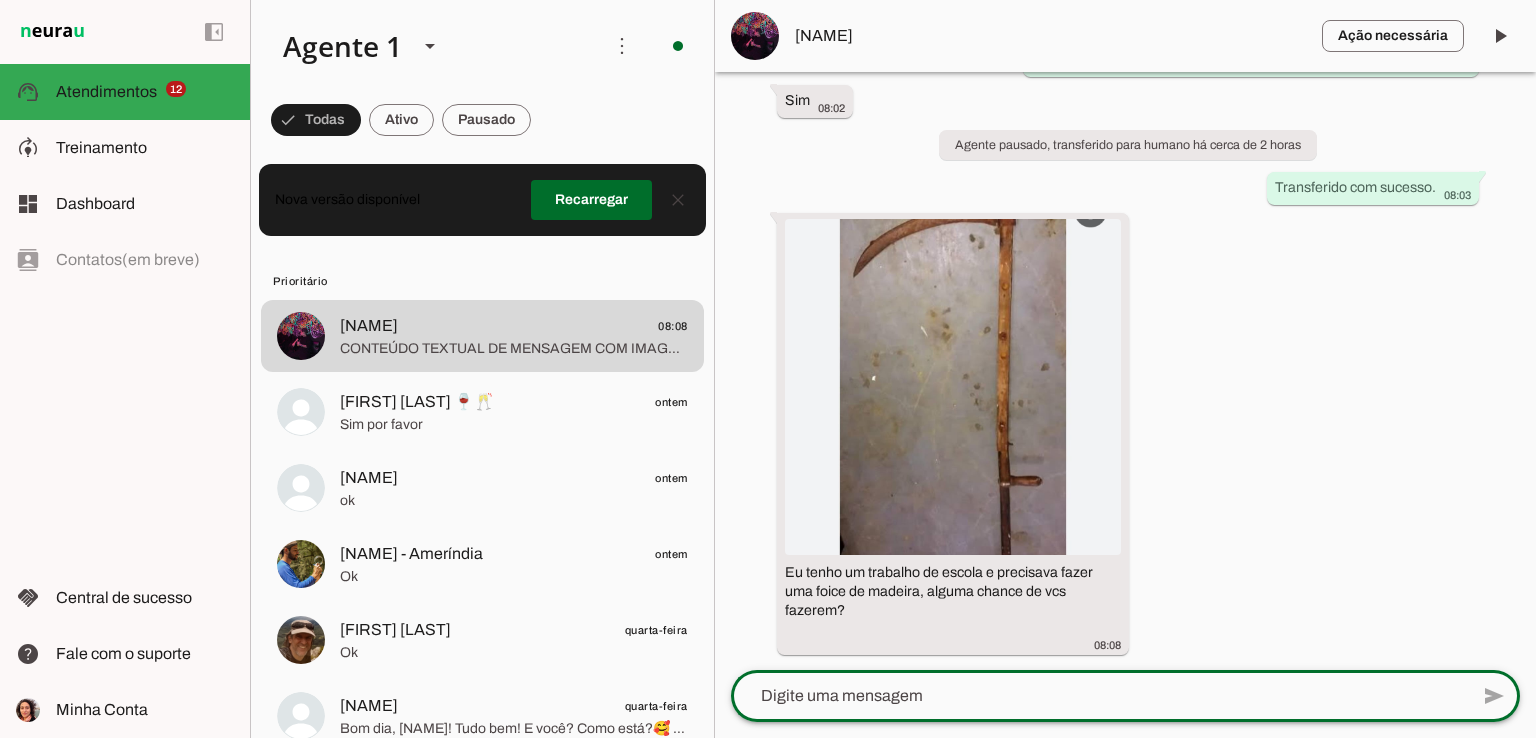 paste on "Ei [VICTÓRIA], tudo bem?
No momento não estamos pegando projetos aqui na oficina," 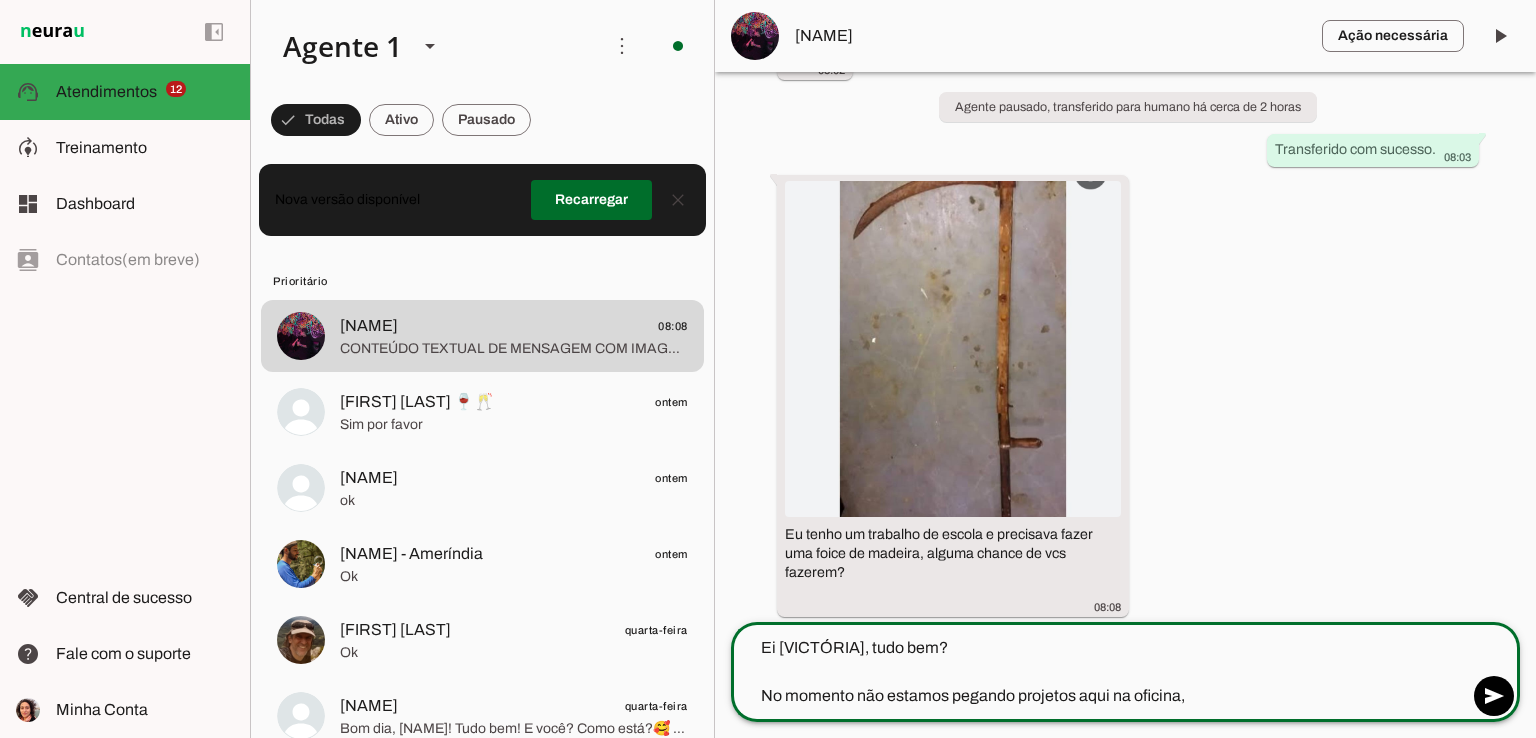 click on "Ei [VICTÓRIA], tudo bem?
No momento não estamos pegando projetos aqui na oficina," 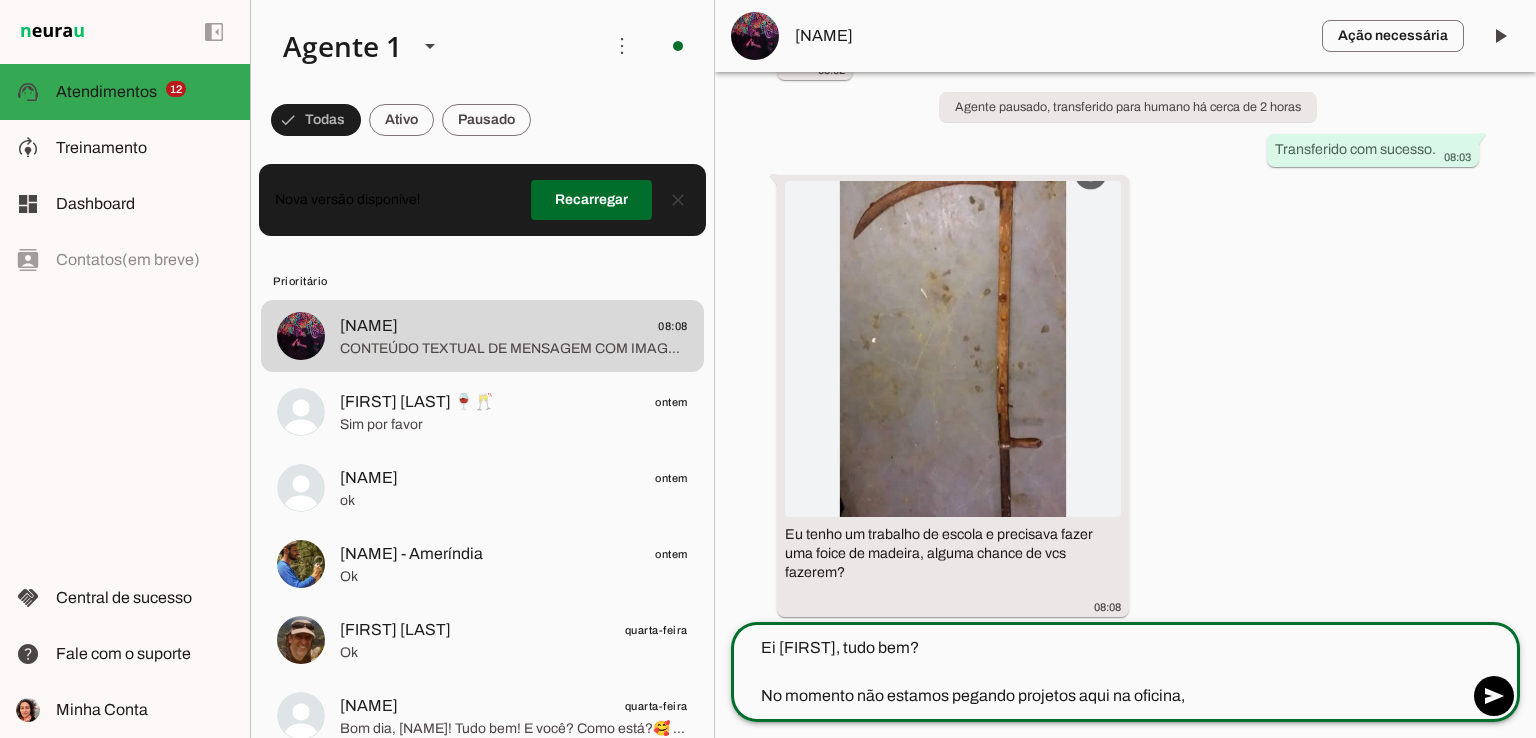 click on "Ei [FIRST], tudo bem?
No momento não estamos pegando projetos aqui na oficina," 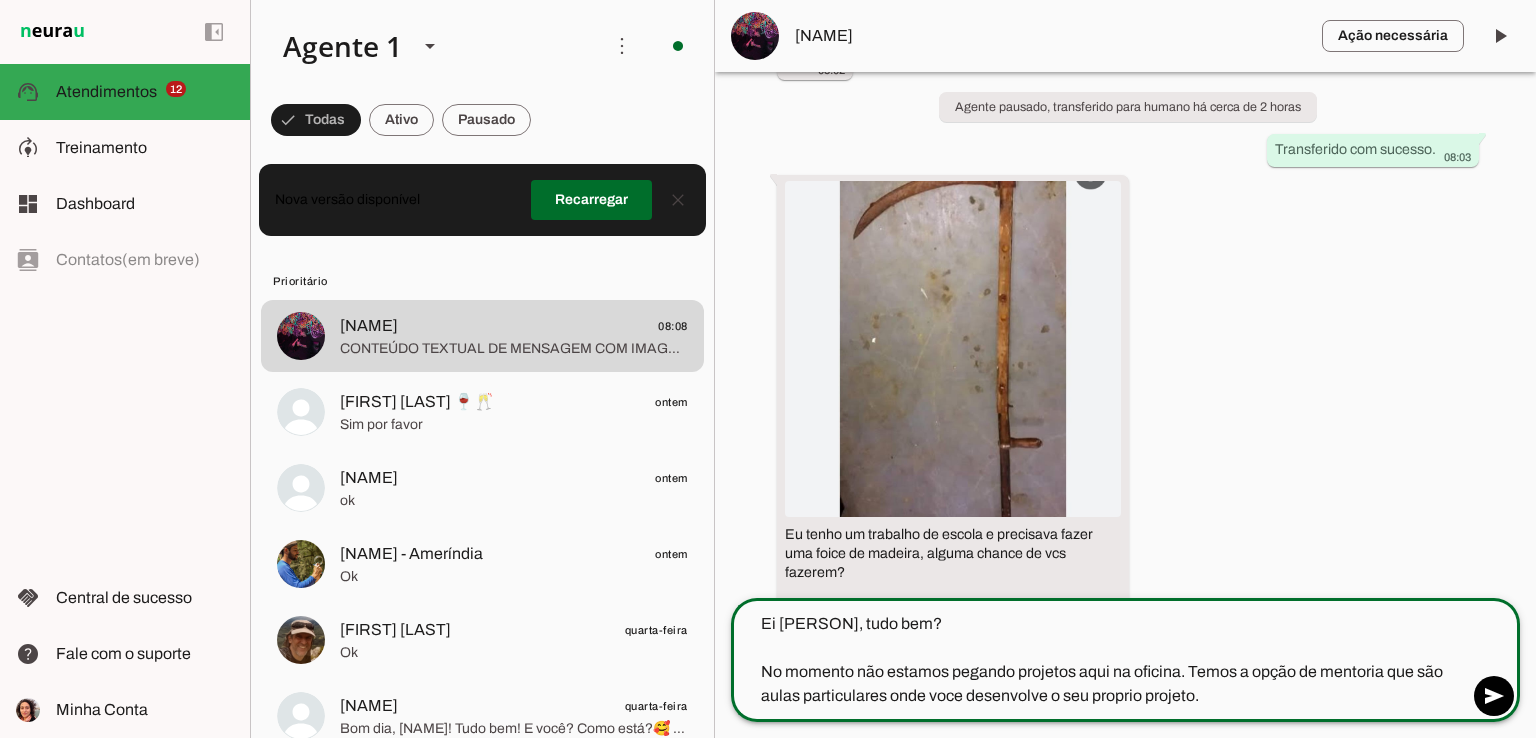 click on "Ei [PERSON], tudo bem?
No momento não estamos pegando projetos aqui na oficina. Temos a opção de mentoria que são aulas particulares onde voce desenvolve o seu proprio projeto." 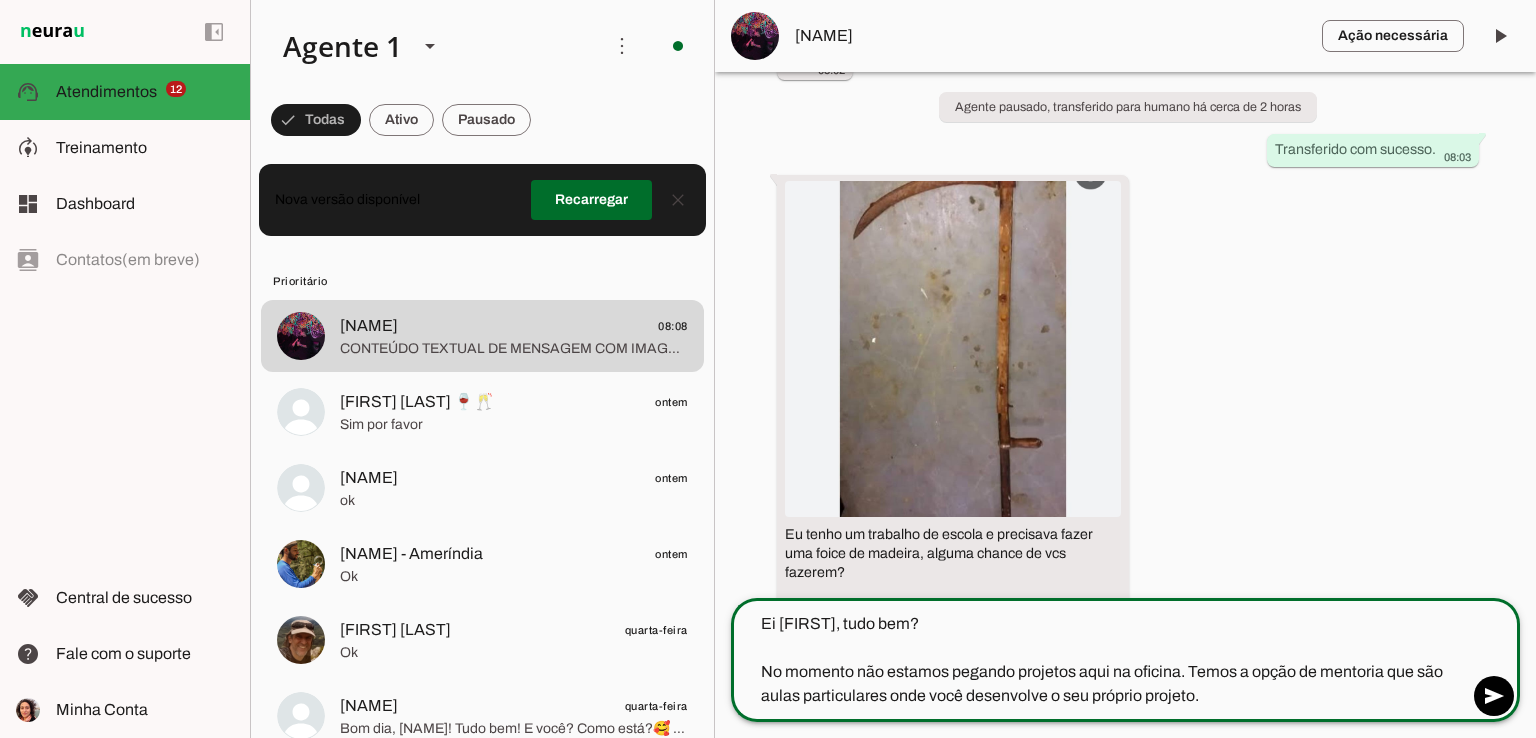 click on "Ei [FIRST], tudo bem?
No momento não estamos pegando projetos aqui na oficina. Temos a opção de mentoria que são aulas particulares onde você desenvolve o seu próprio projeto." 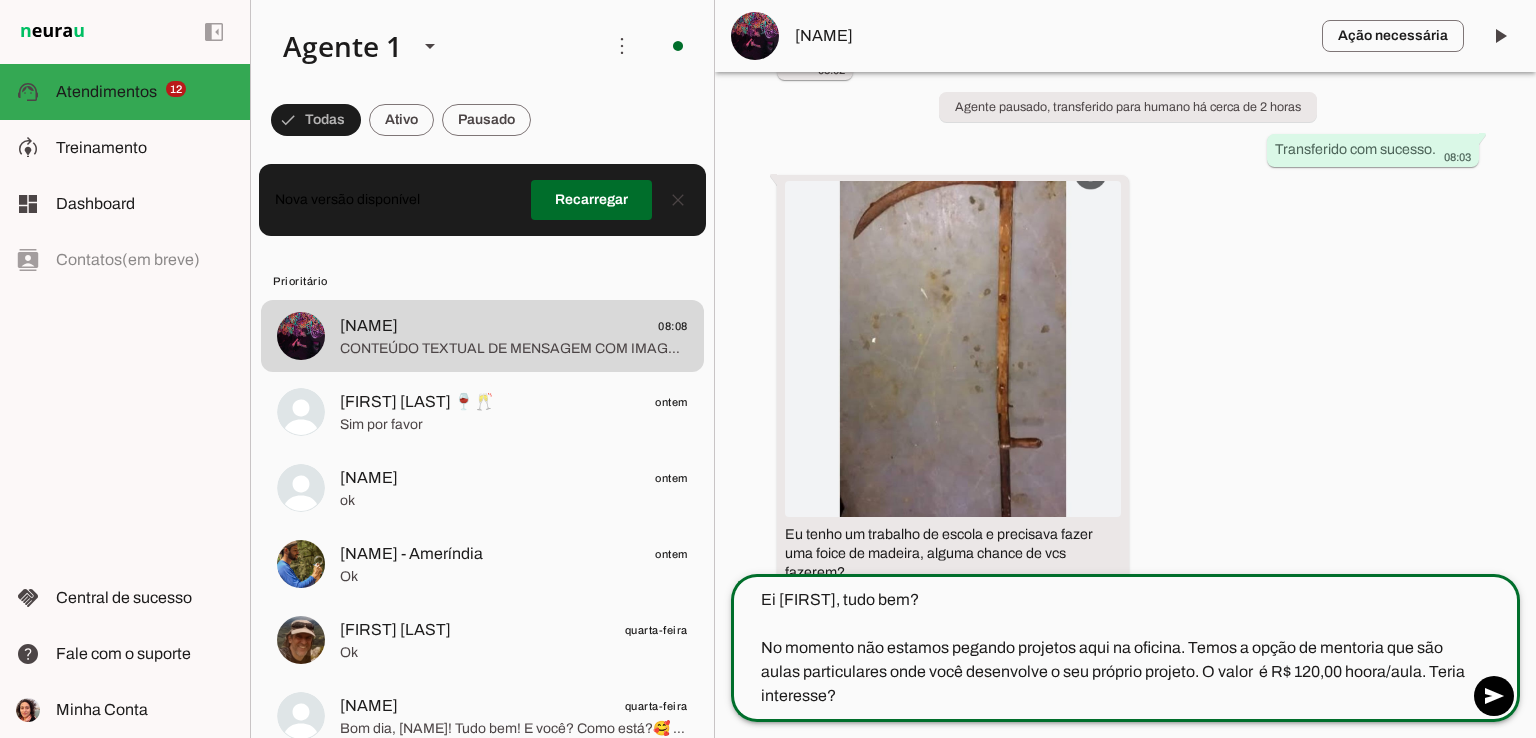 drag, startPoint x: 1364, startPoint y: 674, endPoint x: 1384, endPoint y: 673, distance: 20.024984 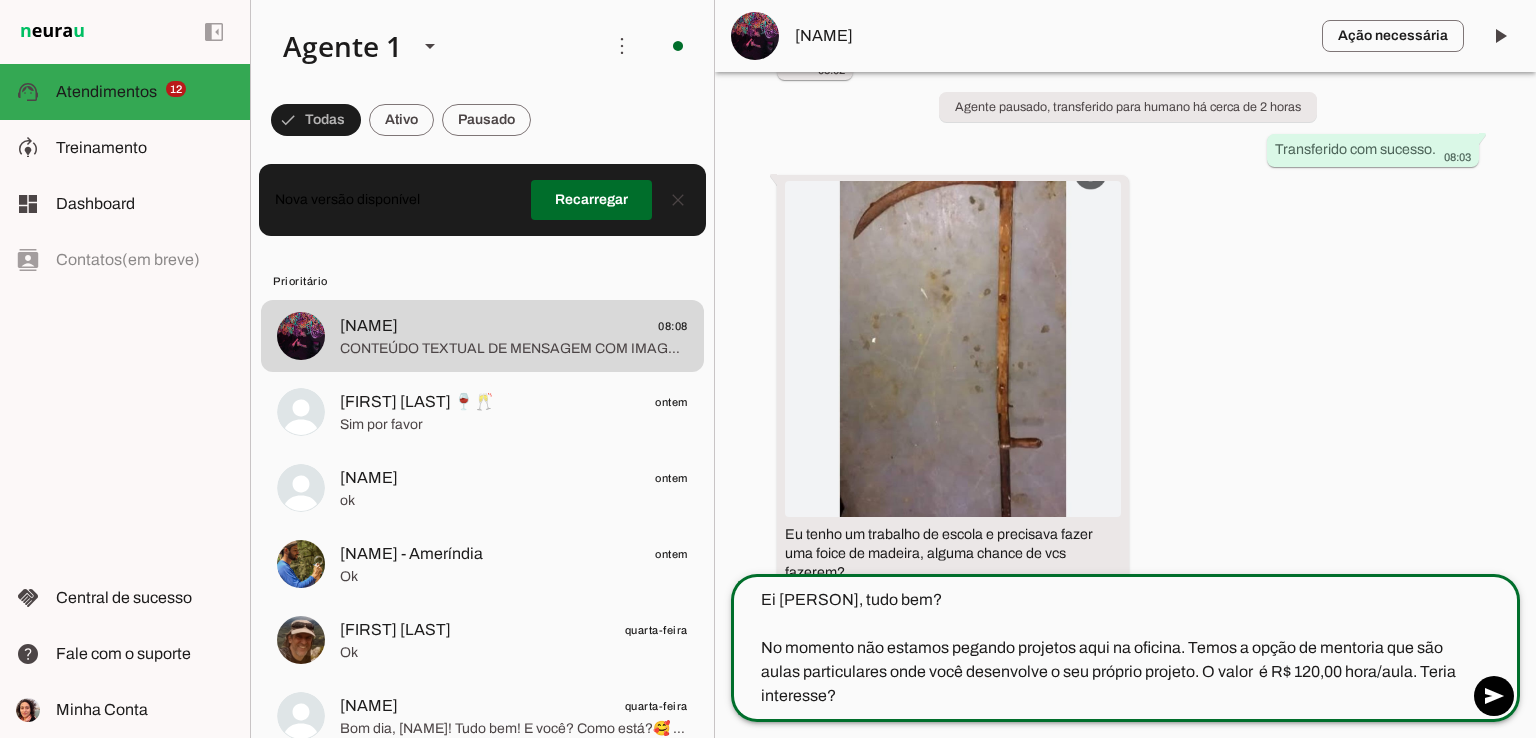 type 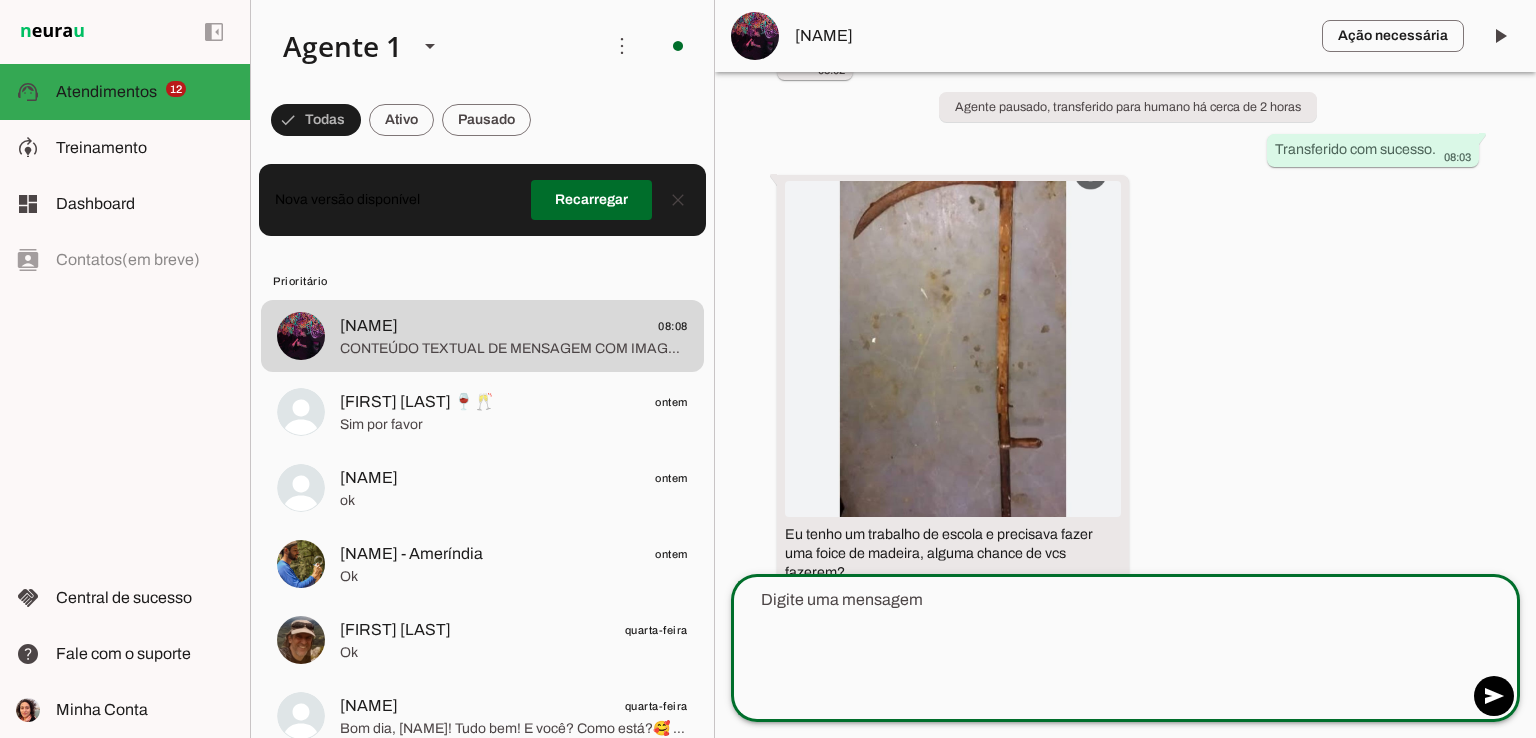 scroll, scrollTop: 753, scrollLeft: 0, axis: vertical 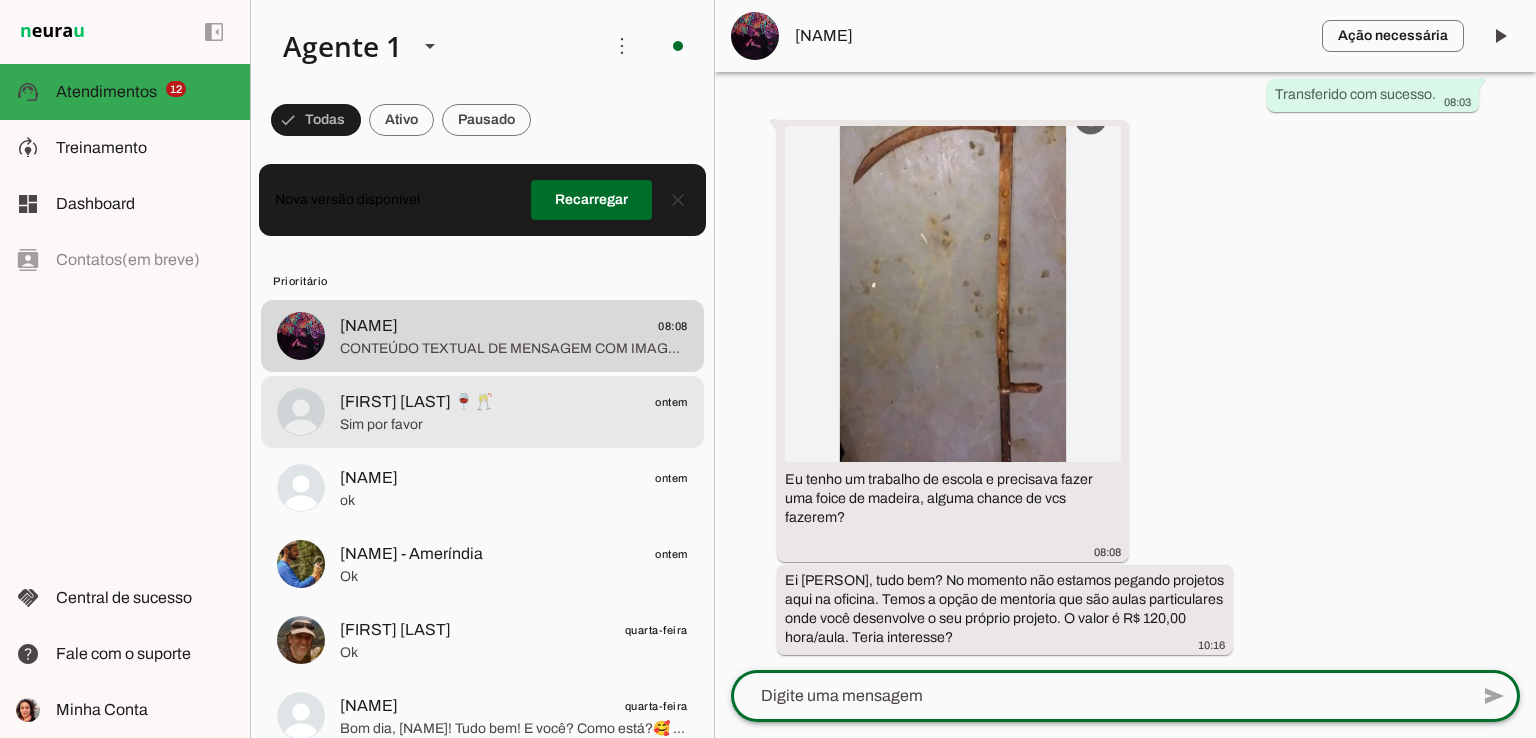 click on "Sim por favor" 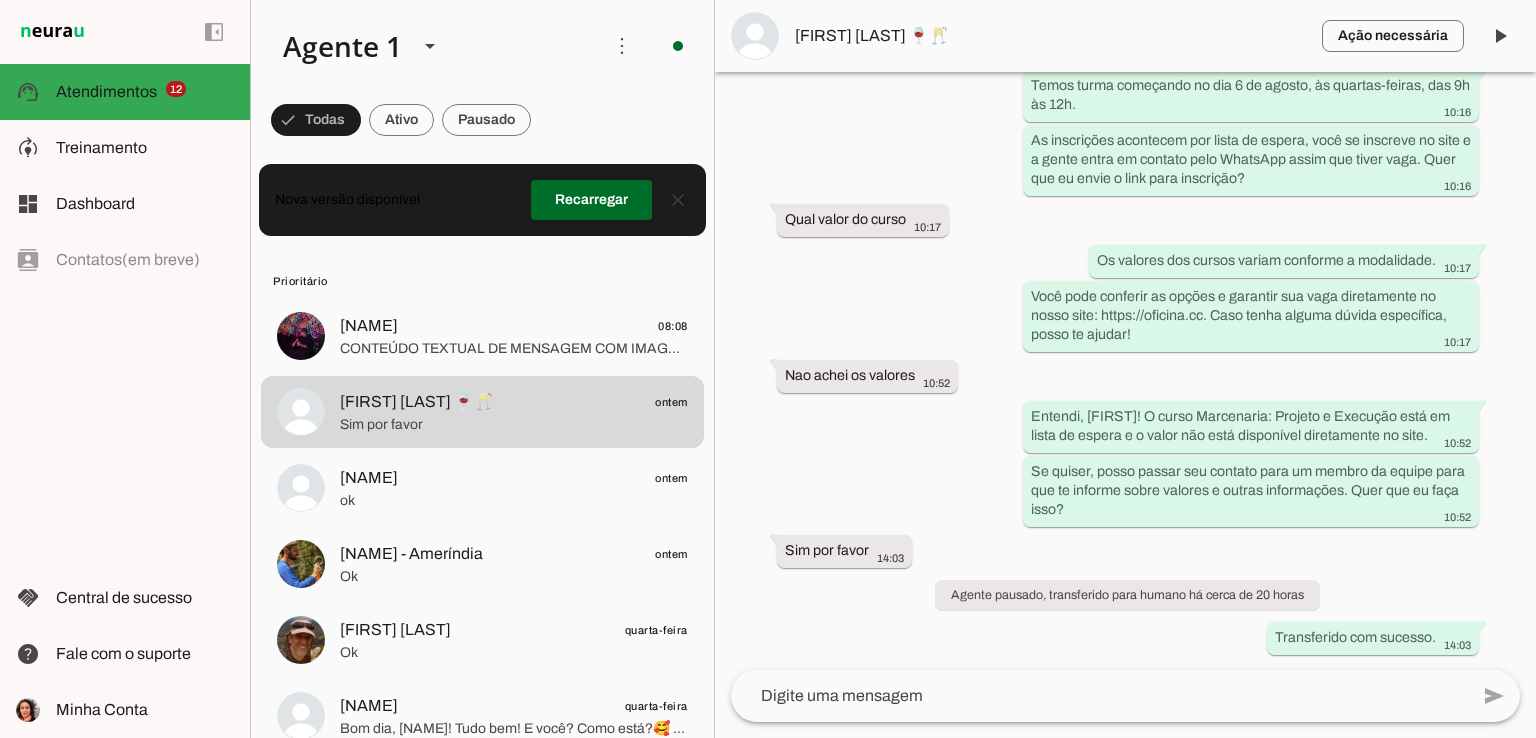 scroll, scrollTop: 550, scrollLeft: 0, axis: vertical 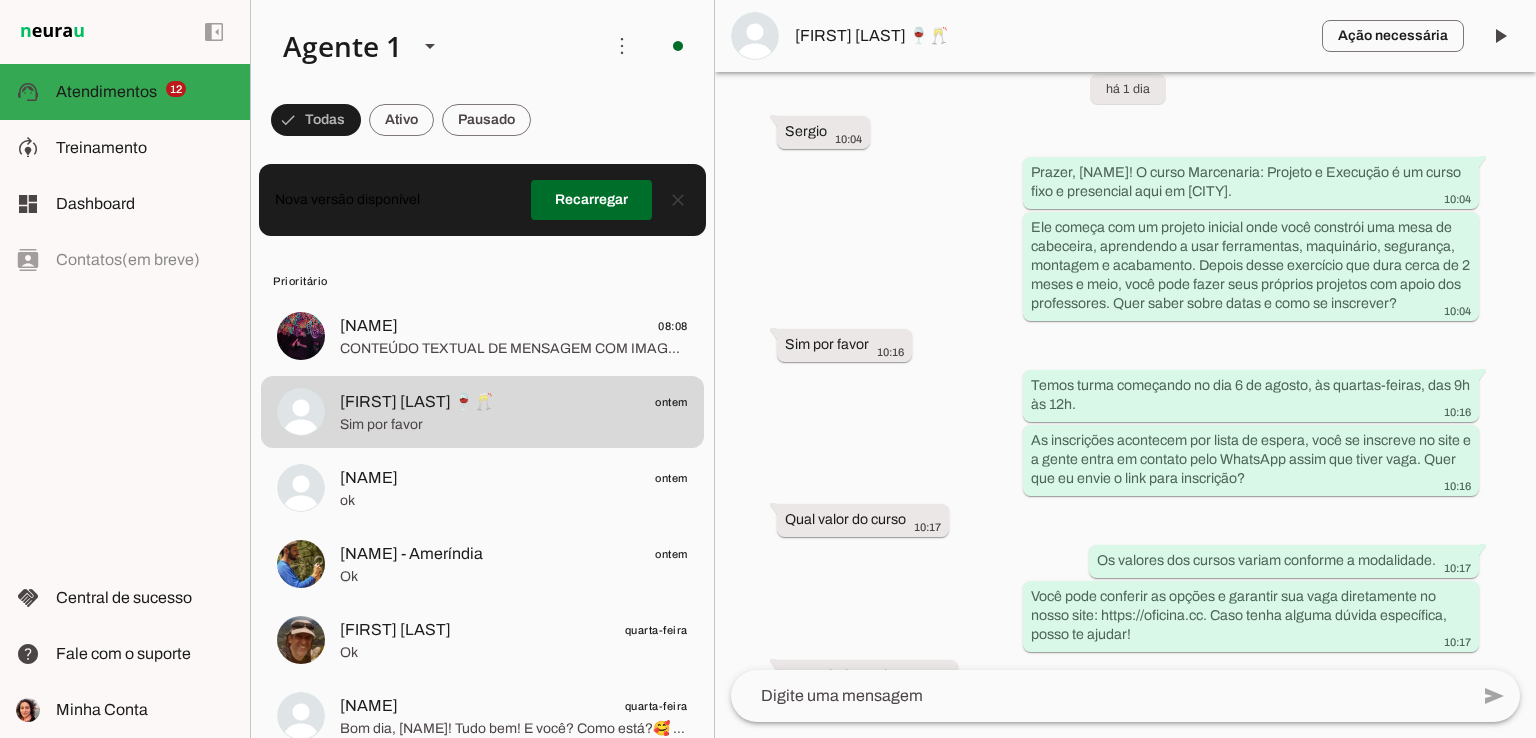 click on "[FIRST] [LAST] 🍷🥂" at bounding box center (1050, 36) 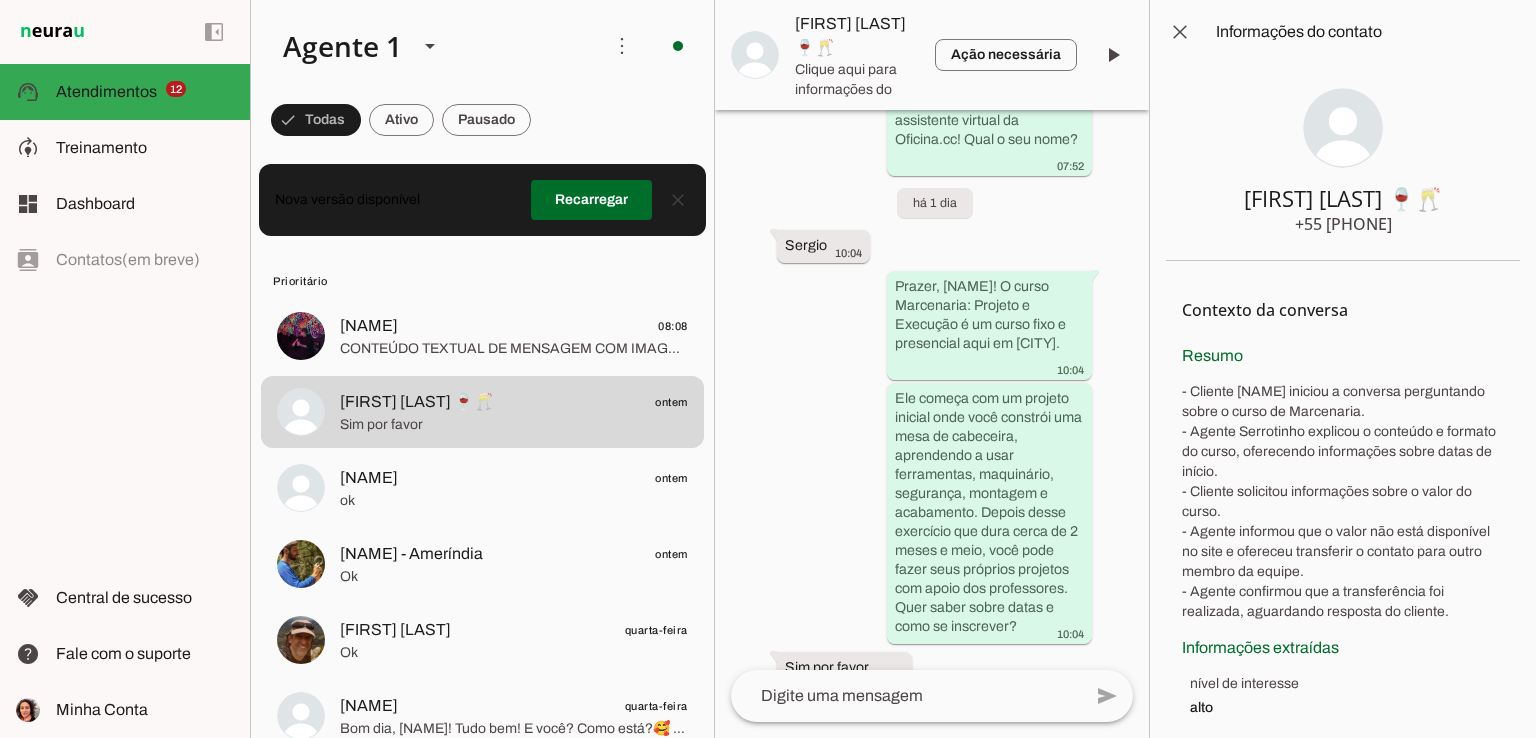 scroll, scrollTop: 288, scrollLeft: 0, axis: vertical 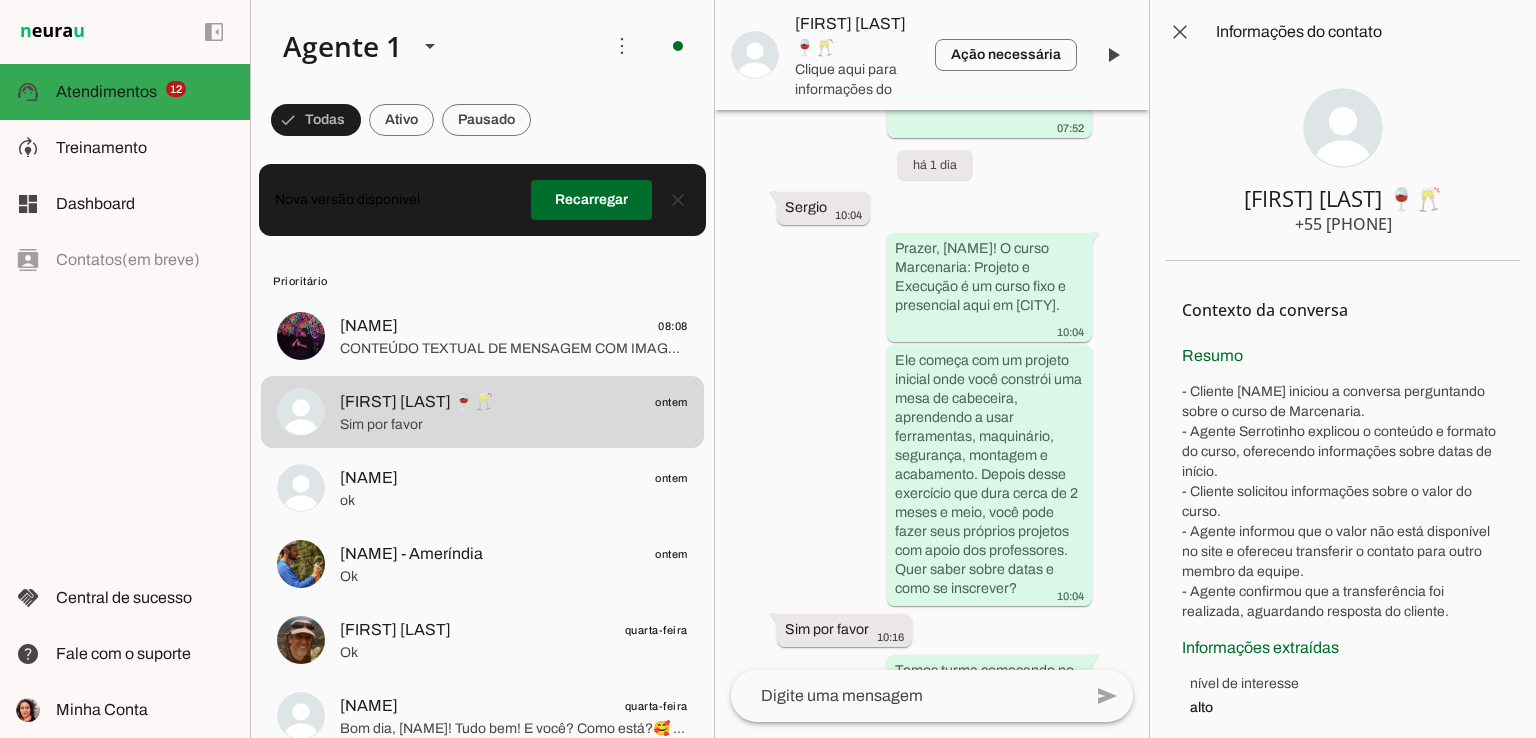 drag, startPoint x: 1396, startPoint y: 223, endPoint x: 1273, endPoint y: 236, distance: 123.68508 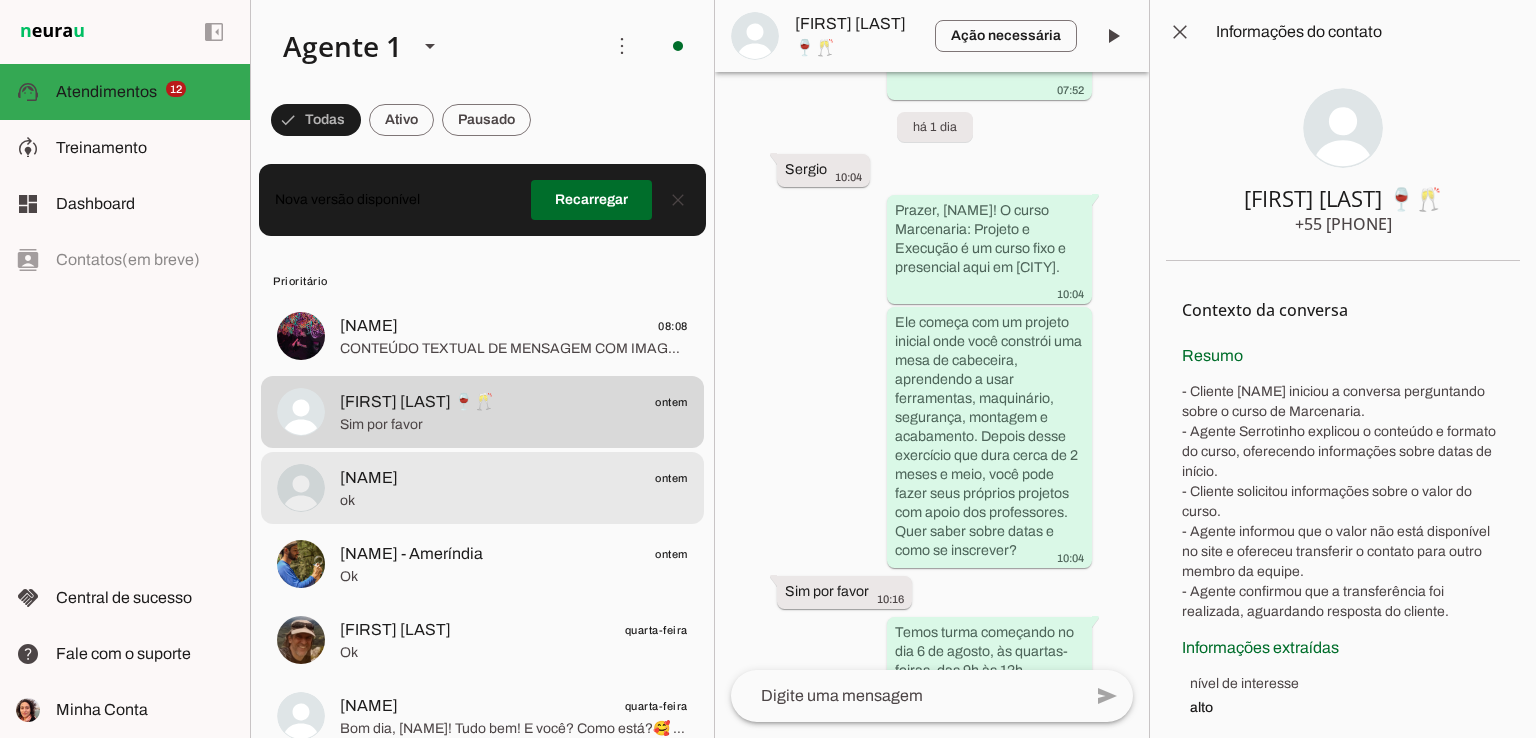 click on "[PERSON] [LASTNAME]
ontem" 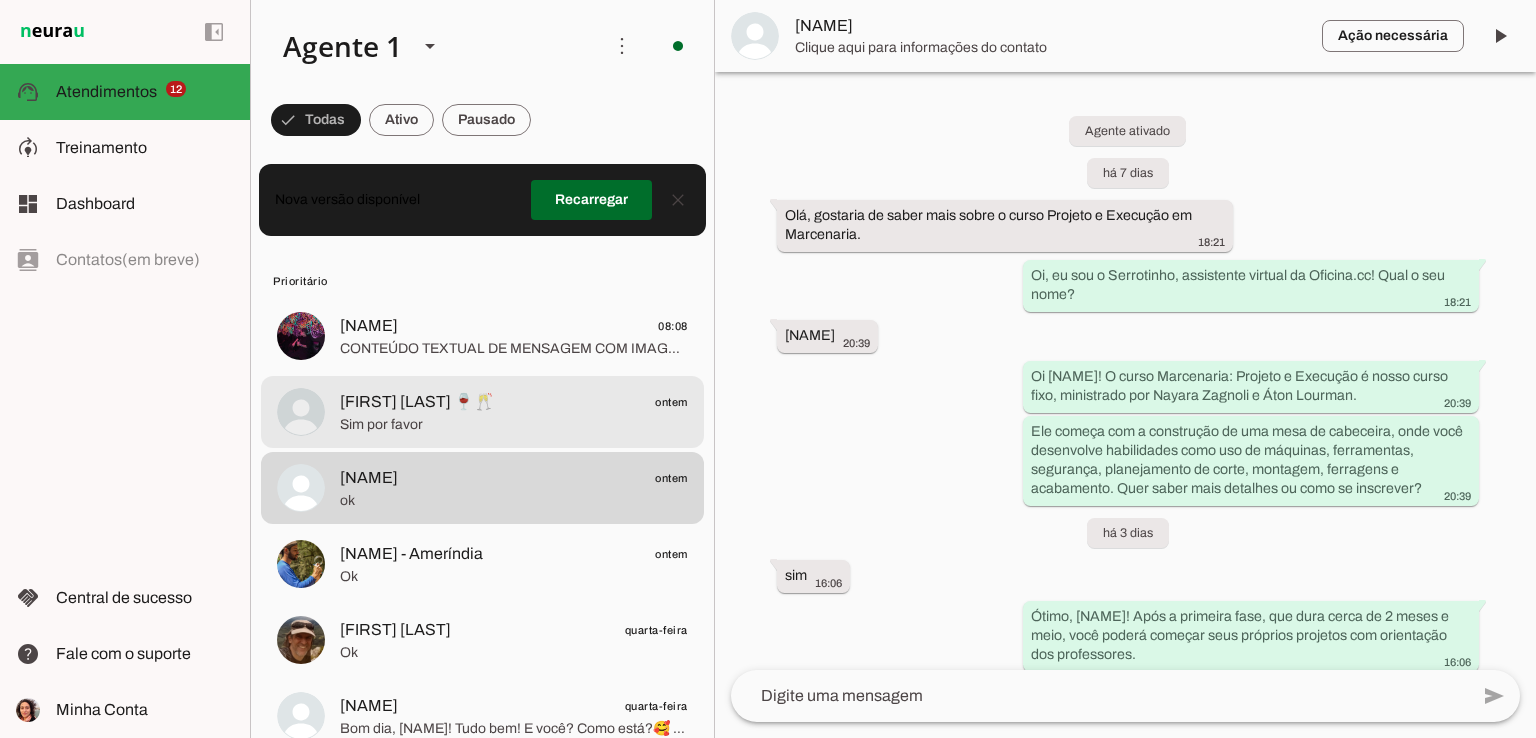 scroll, scrollTop: 1296, scrollLeft: 0, axis: vertical 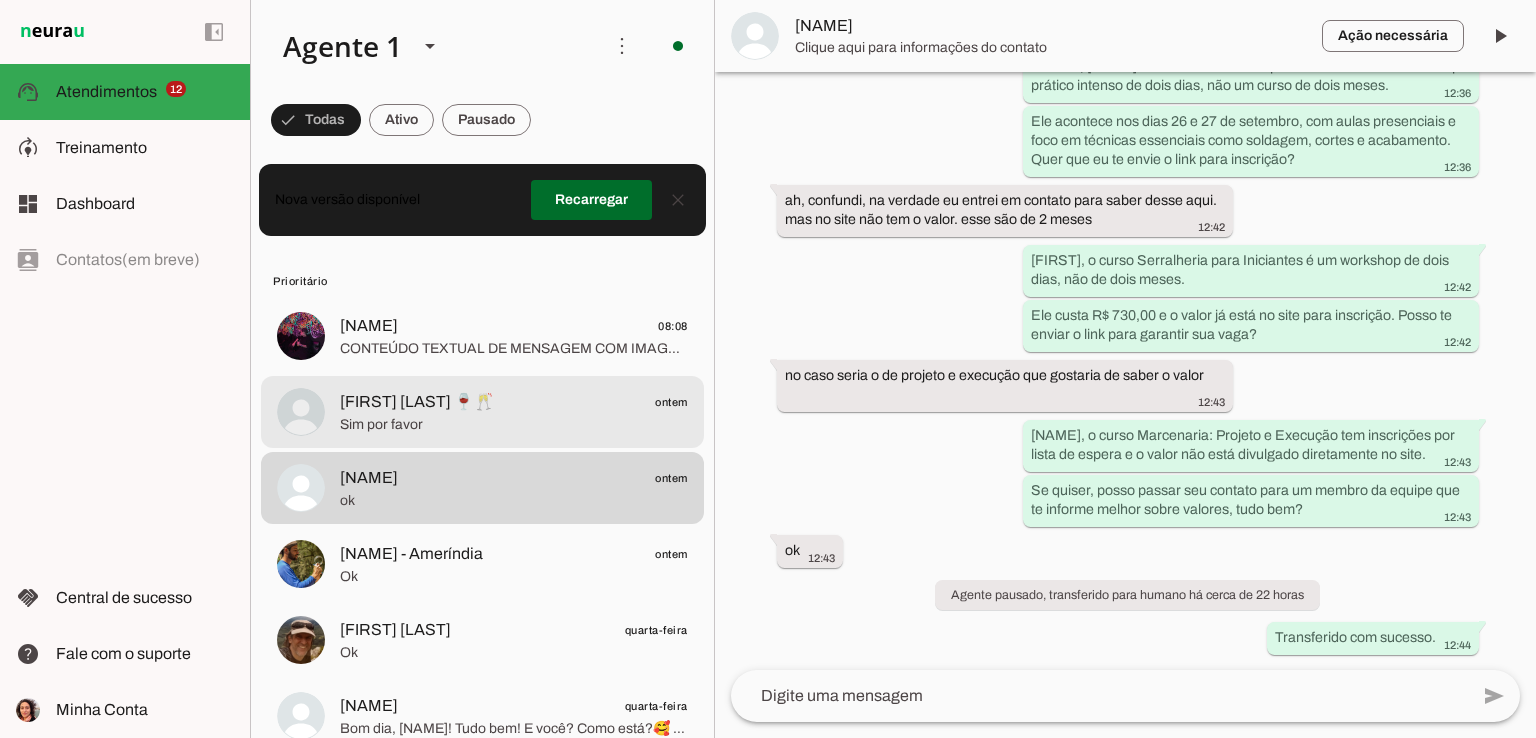 click on "[FIRST] [LAST] 🍷🥂
ontem" 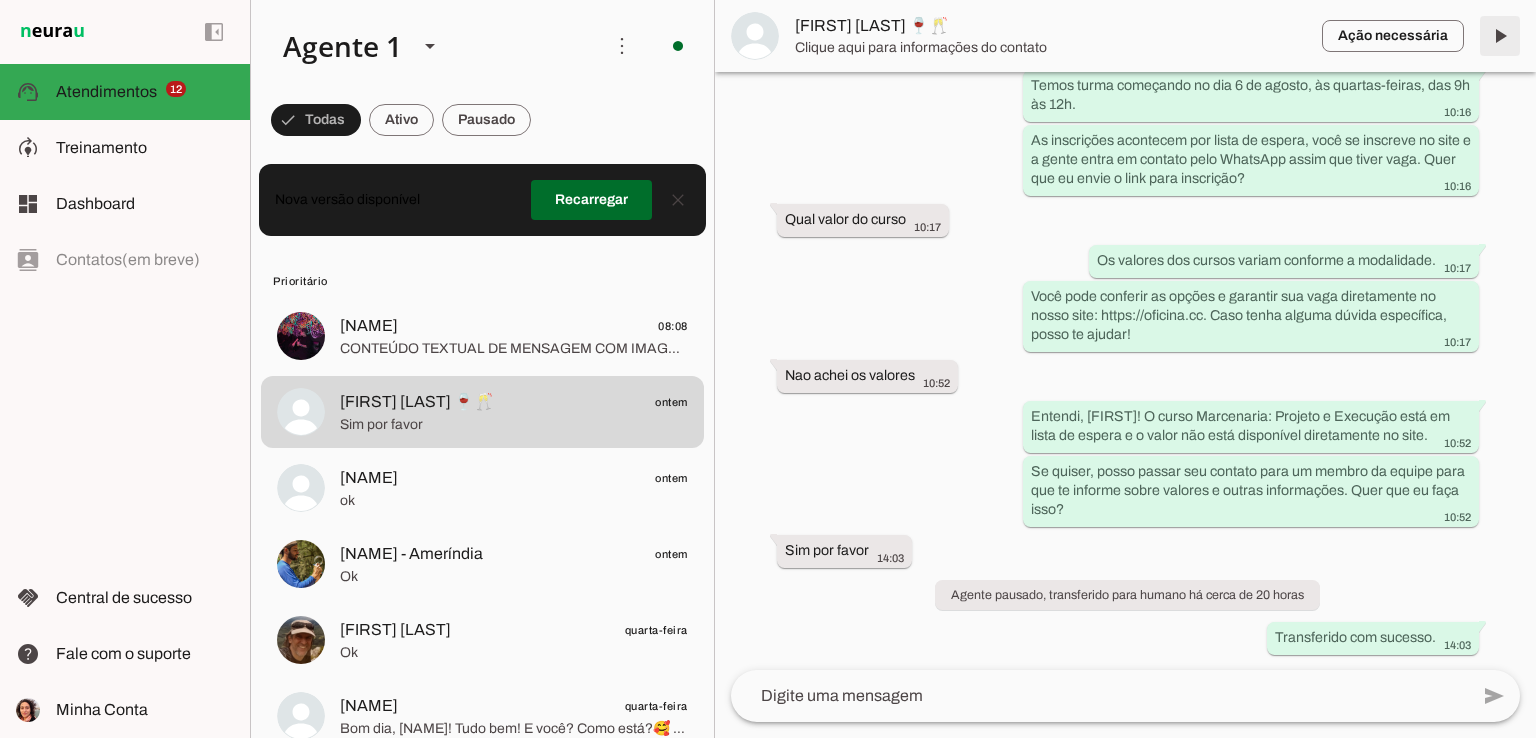 click at bounding box center (1500, 36) 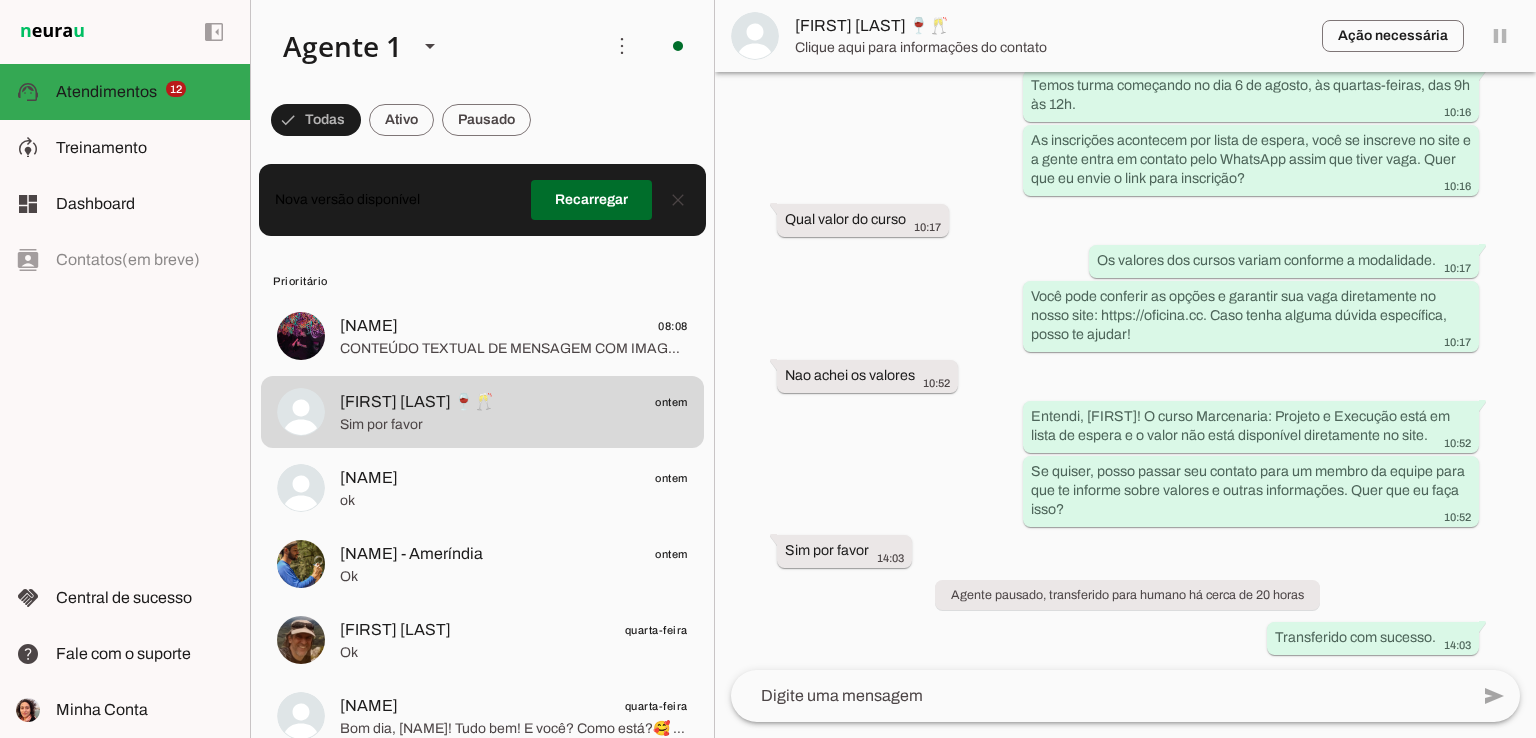 scroll, scrollTop: 0, scrollLeft: 0, axis: both 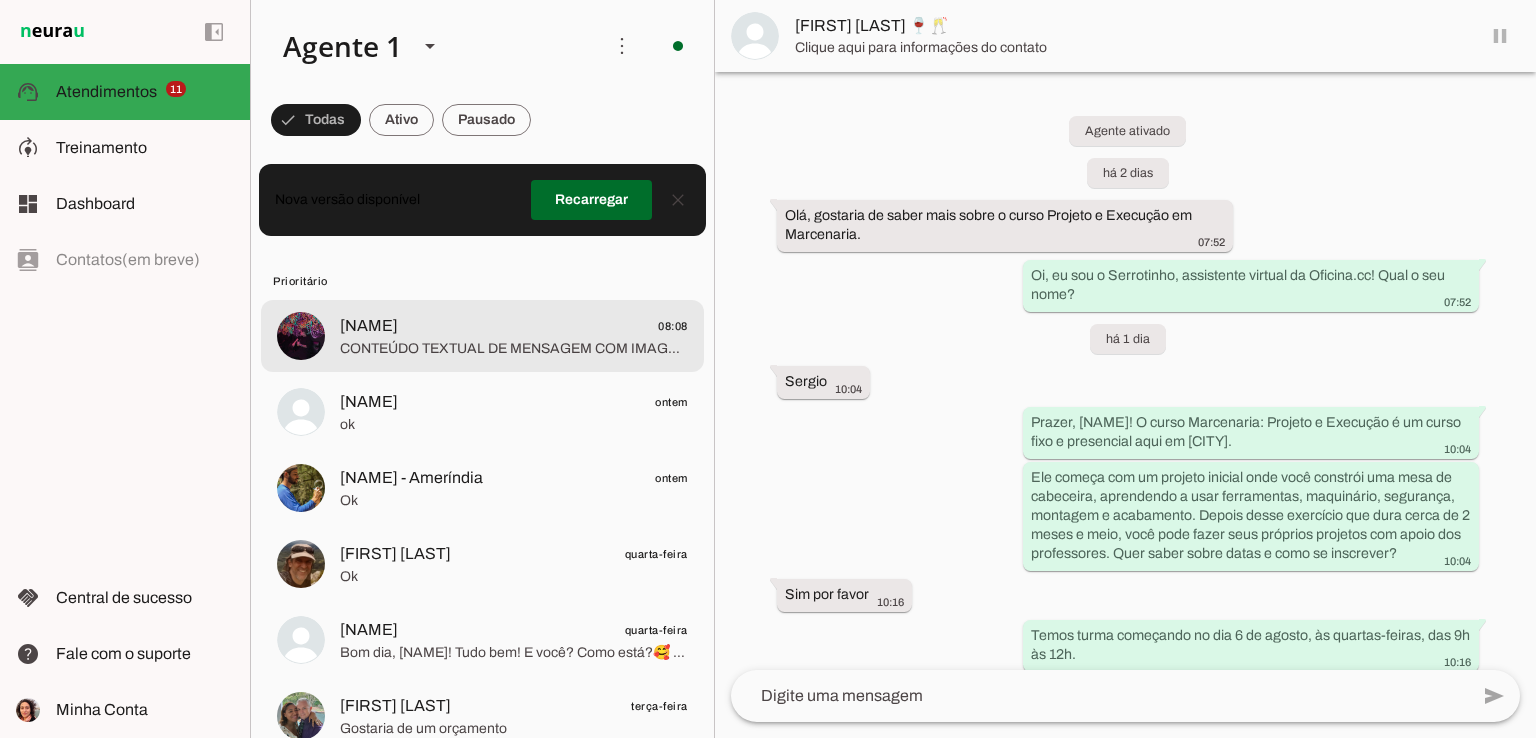click on "CONTEÚDO TEXTUAL DE MENSAGEM COM IMAGEM (URL https://f004.backblazeb2.com/file/temp-file-download/instances/3E4DDD3F07FD20DCE6CE5E06DC0B5B06/EE0054D5D663DC53E9DC2C82DB7E4760/oGGrXTFqGiFLvNb2m-MEOw==.jpeg) : Eu tenho um trabalho de escola e precisava fazer uma foice de madeira, alguma chance de vcs fazerem?" 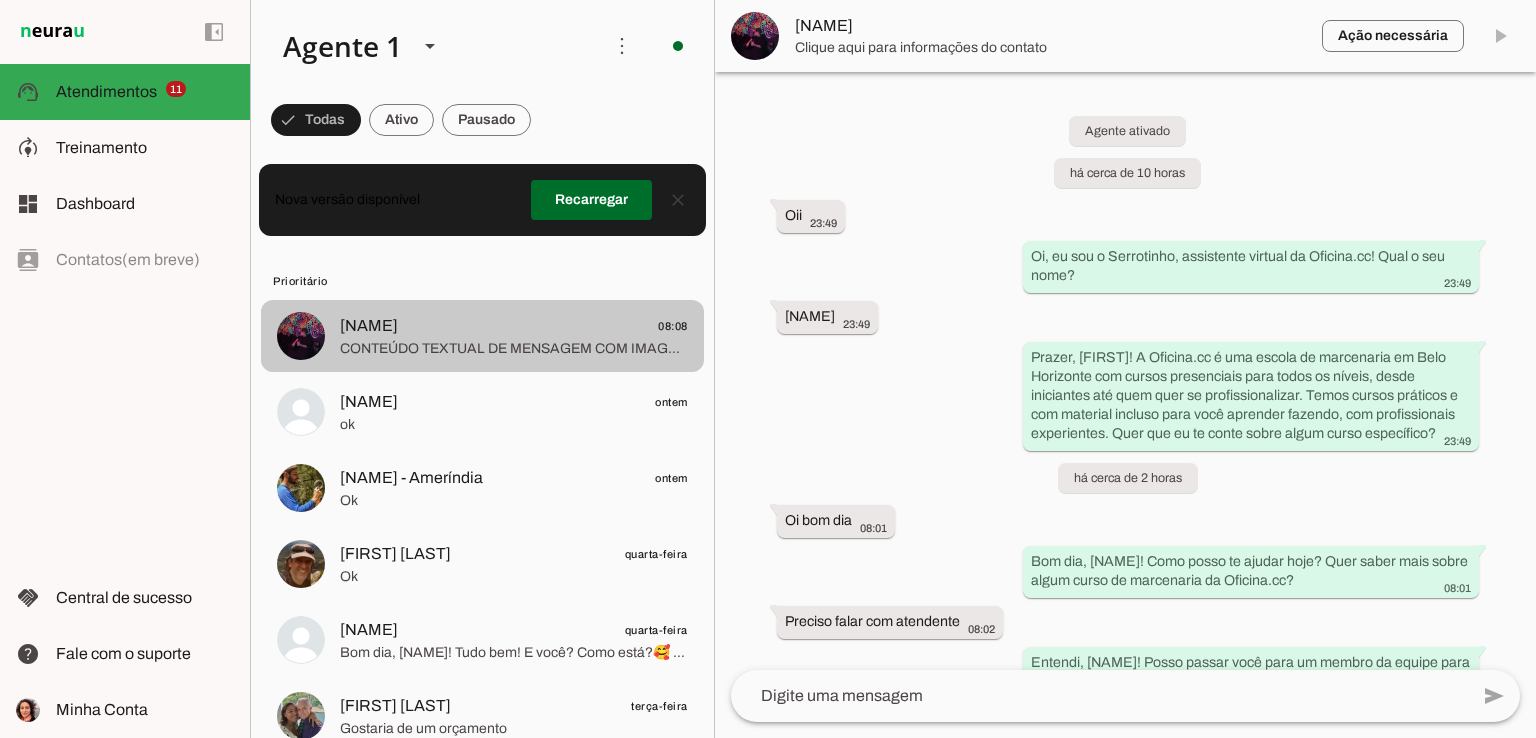 scroll, scrollTop: 794, scrollLeft: 0, axis: vertical 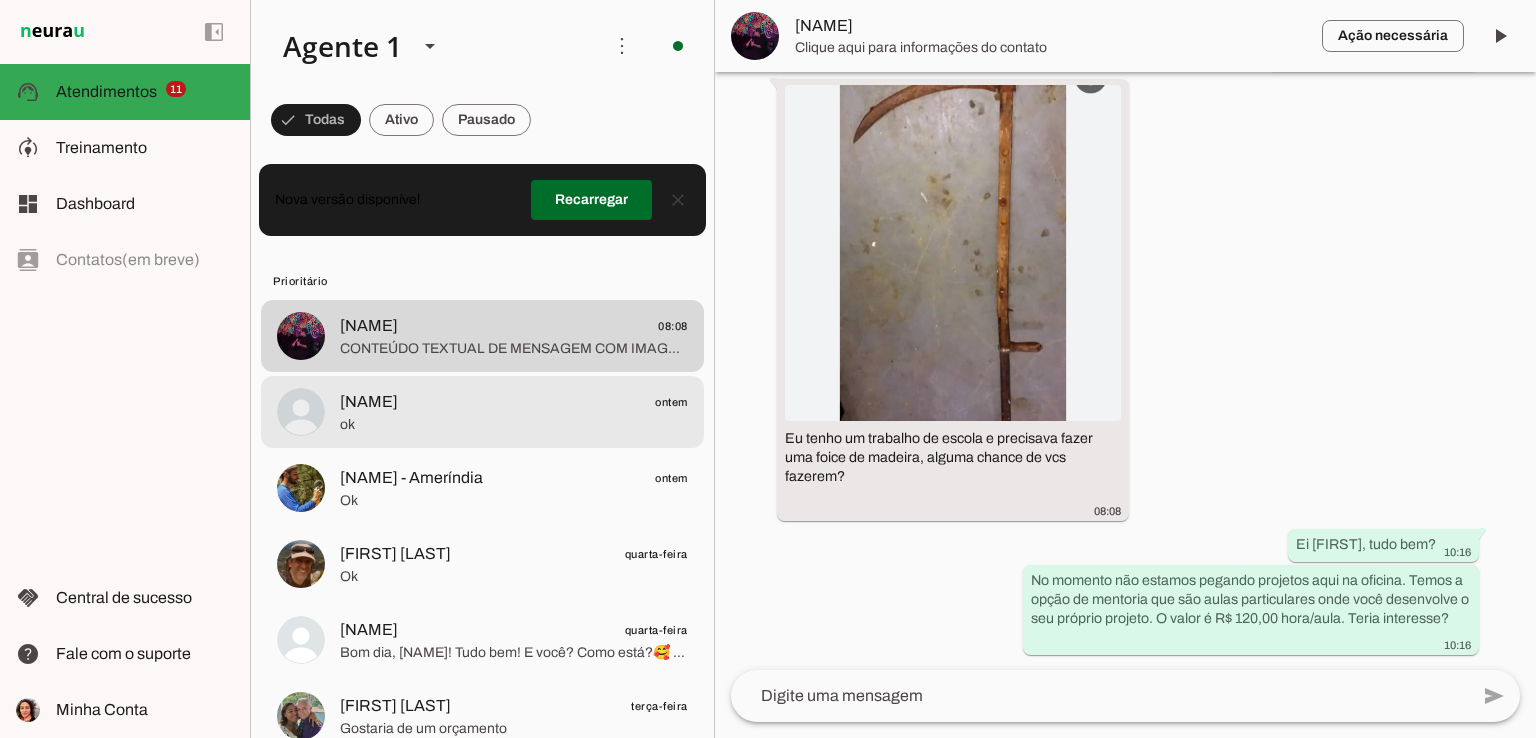 click on "[PERSON] [LASTNAME]
ontem" 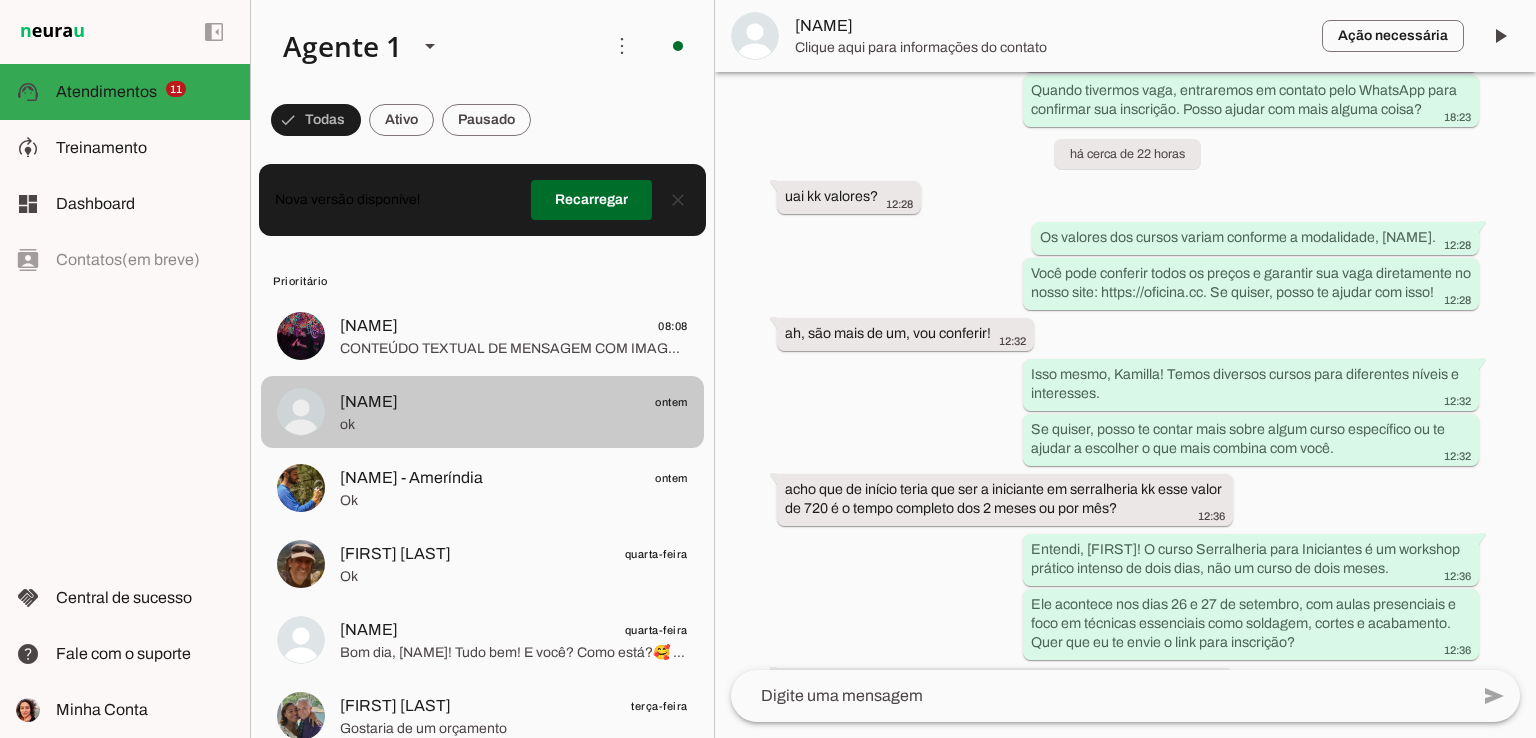 scroll, scrollTop: 1296, scrollLeft: 0, axis: vertical 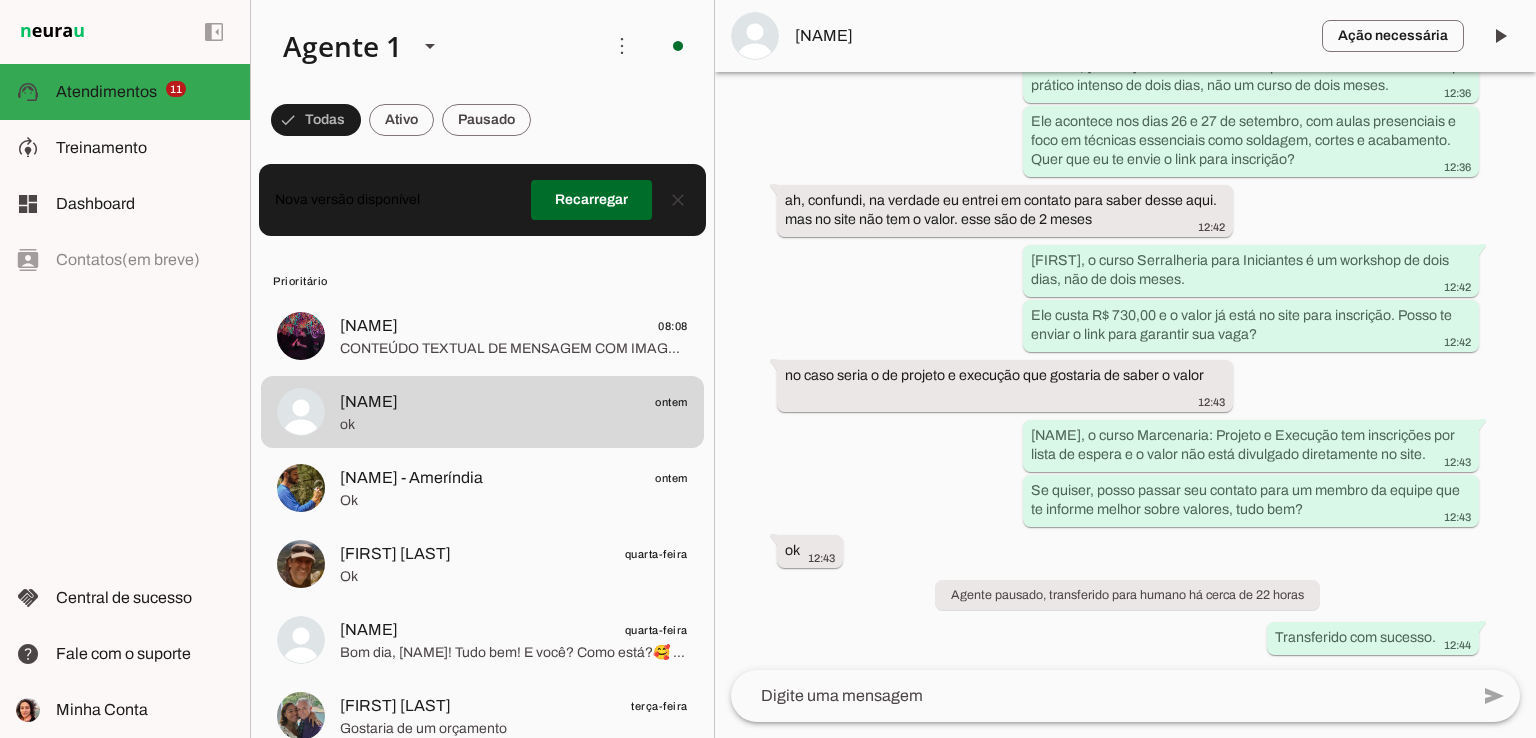 click on "[NAME]" at bounding box center (1050, 36) 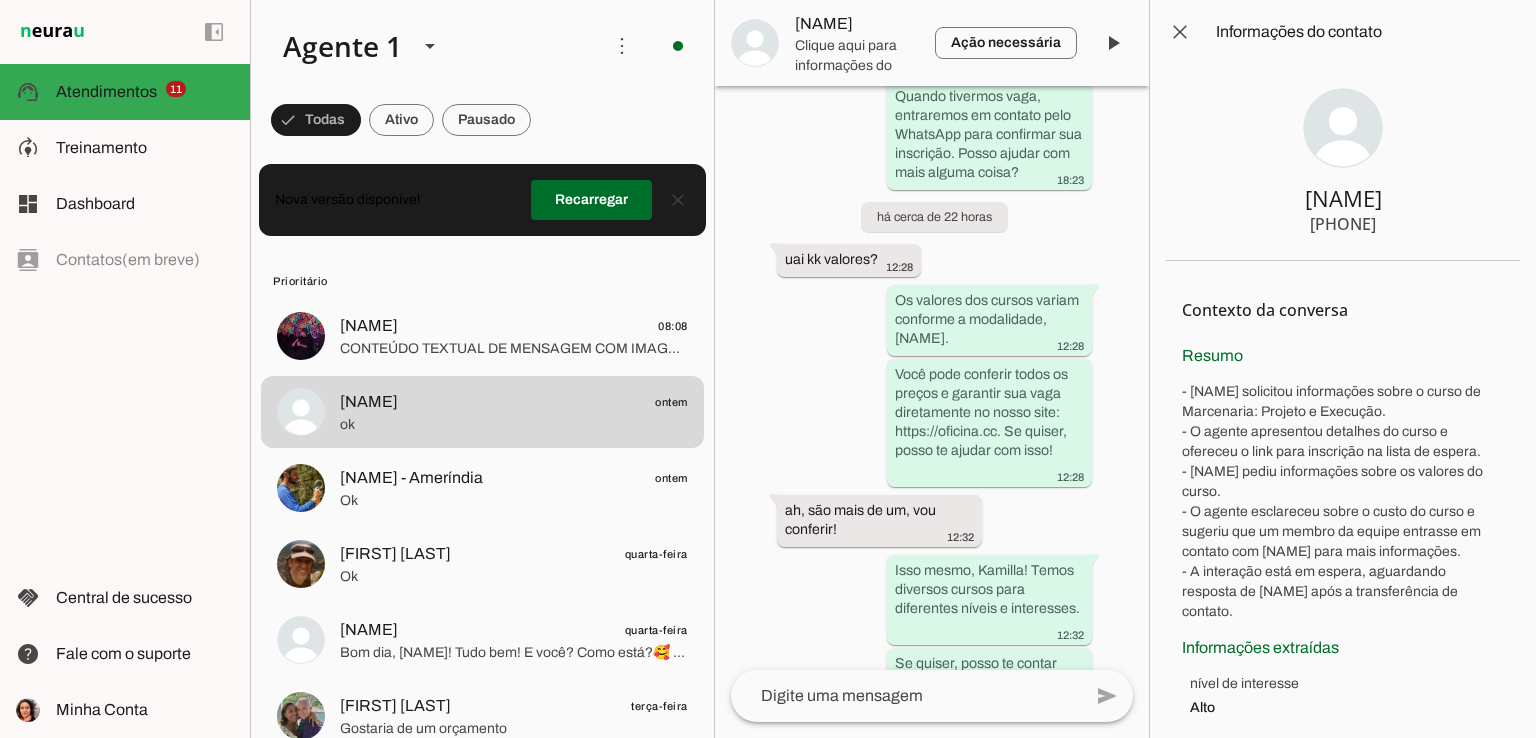 scroll, scrollTop: 2628, scrollLeft: 0, axis: vertical 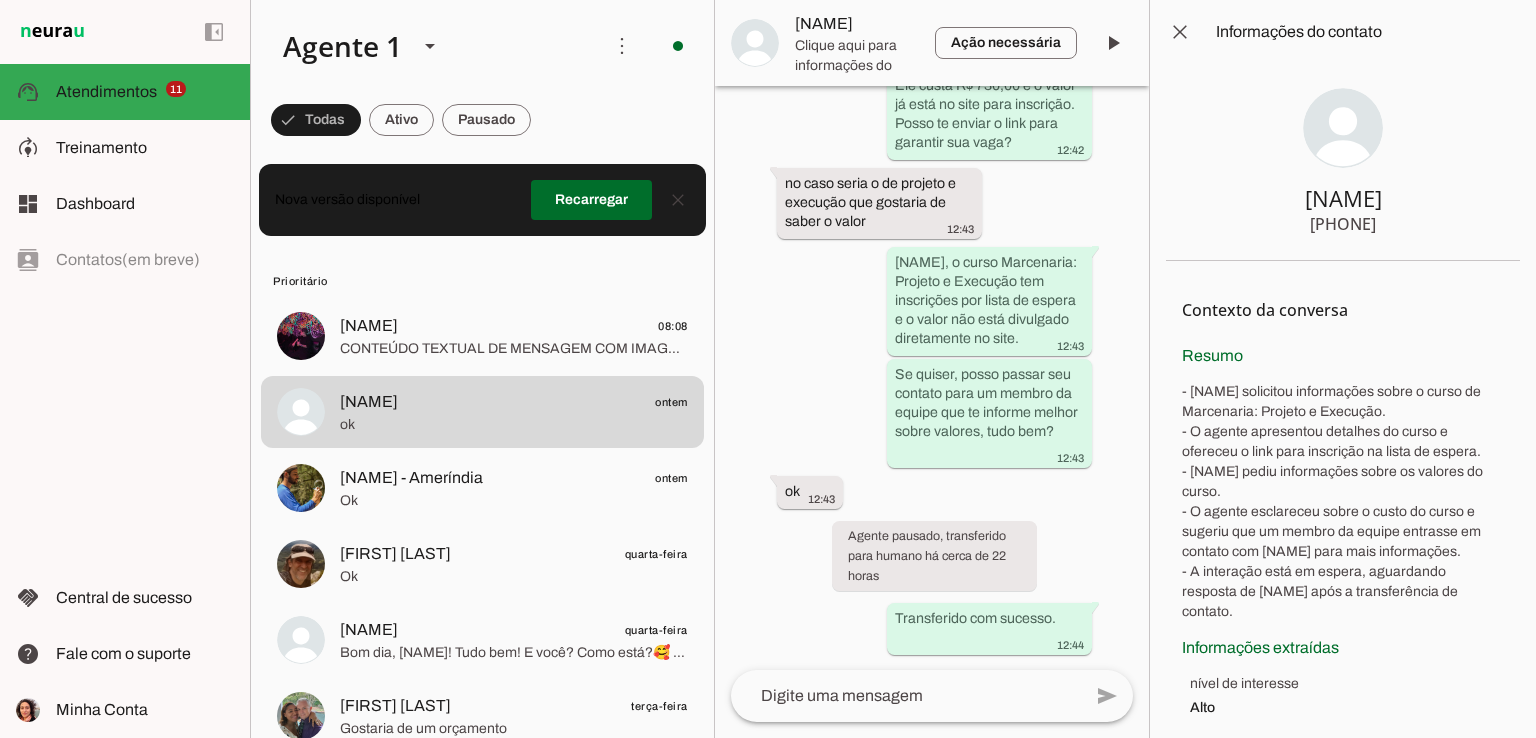 drag, startPoint x: 1291, startPoint y: 225, endPoint x: 1412, endPoint y: 233, distance: 121.264175 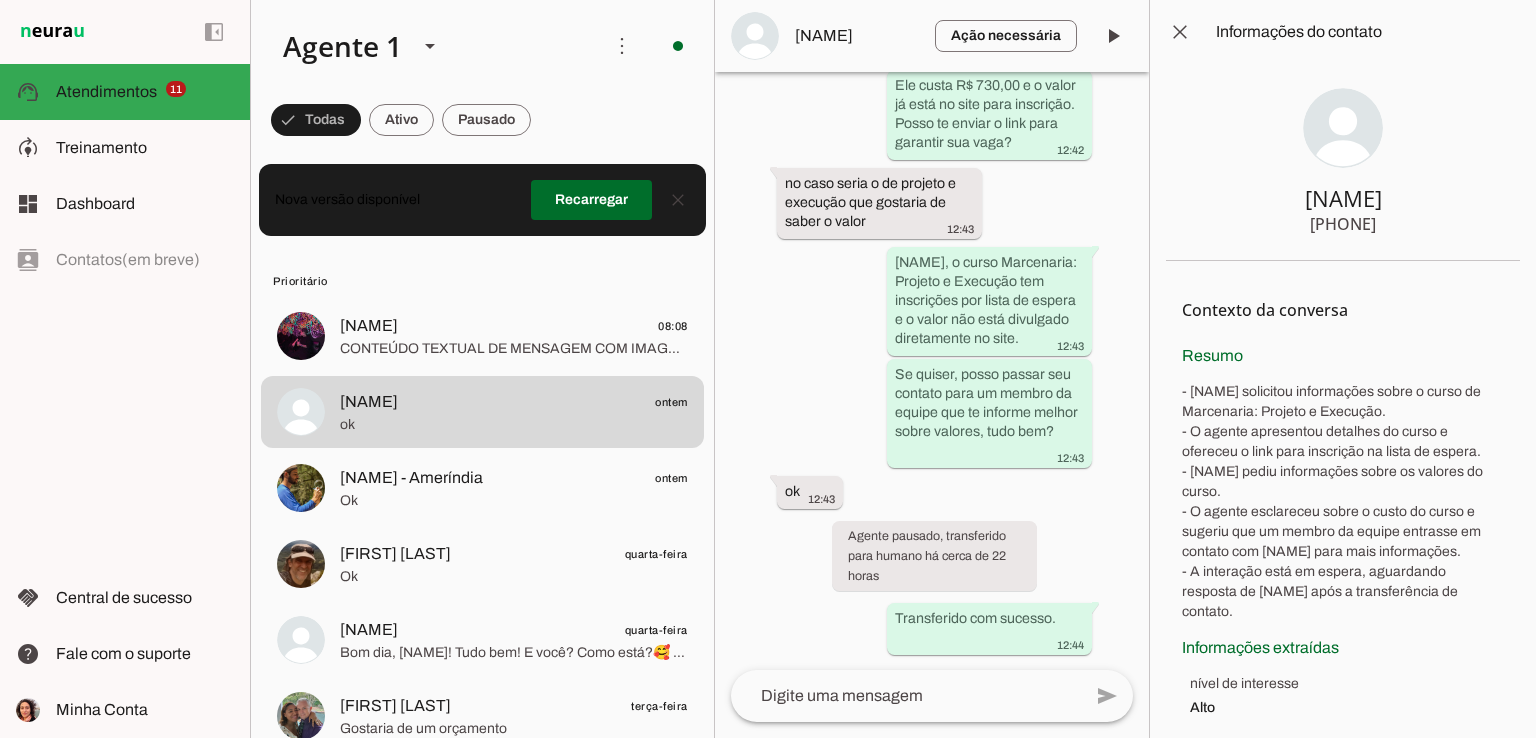 drag, startPoint x: 1408, startPoint y: 221, endPoint x: 1260, endPoint y: 220, distance: 148.00337 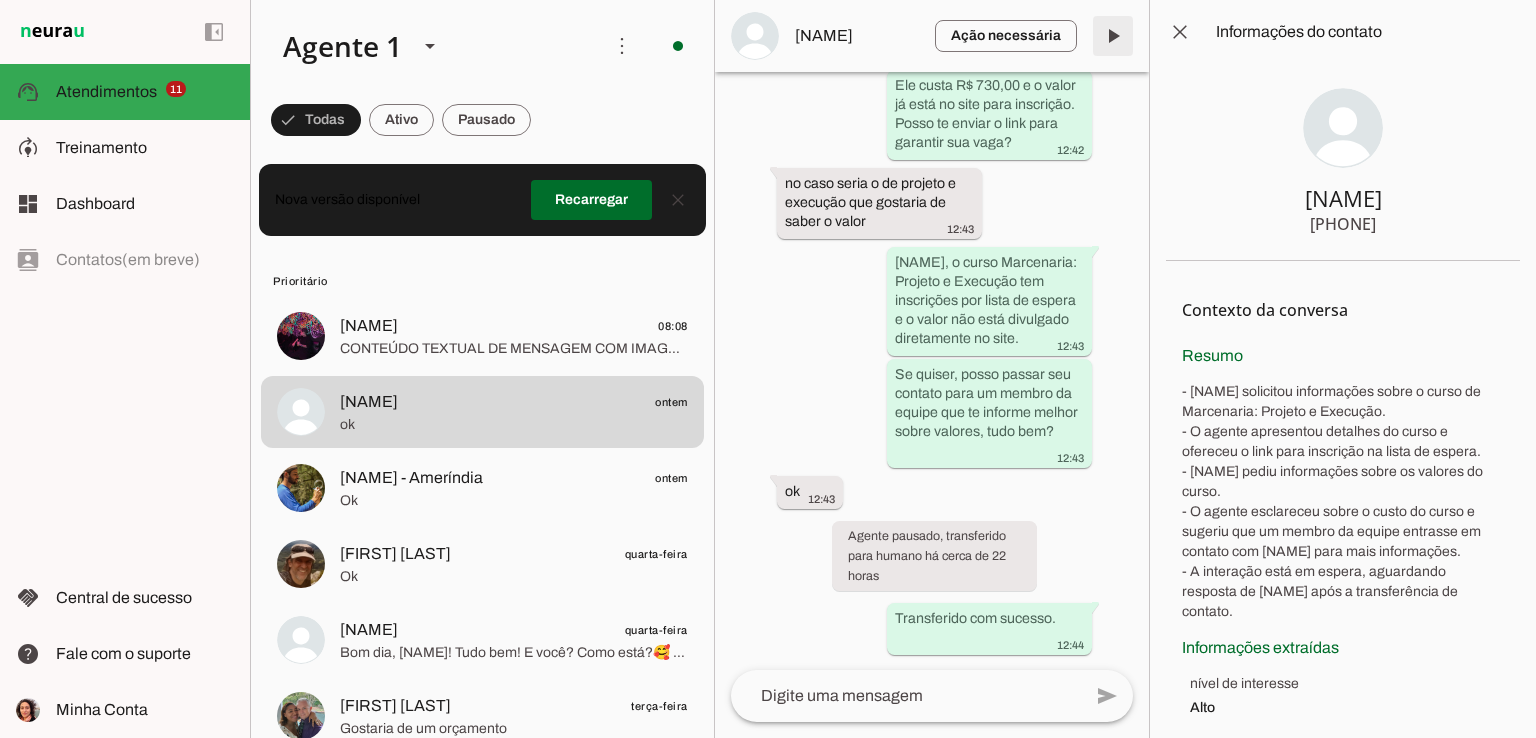click at bounding box center (1113, 36) 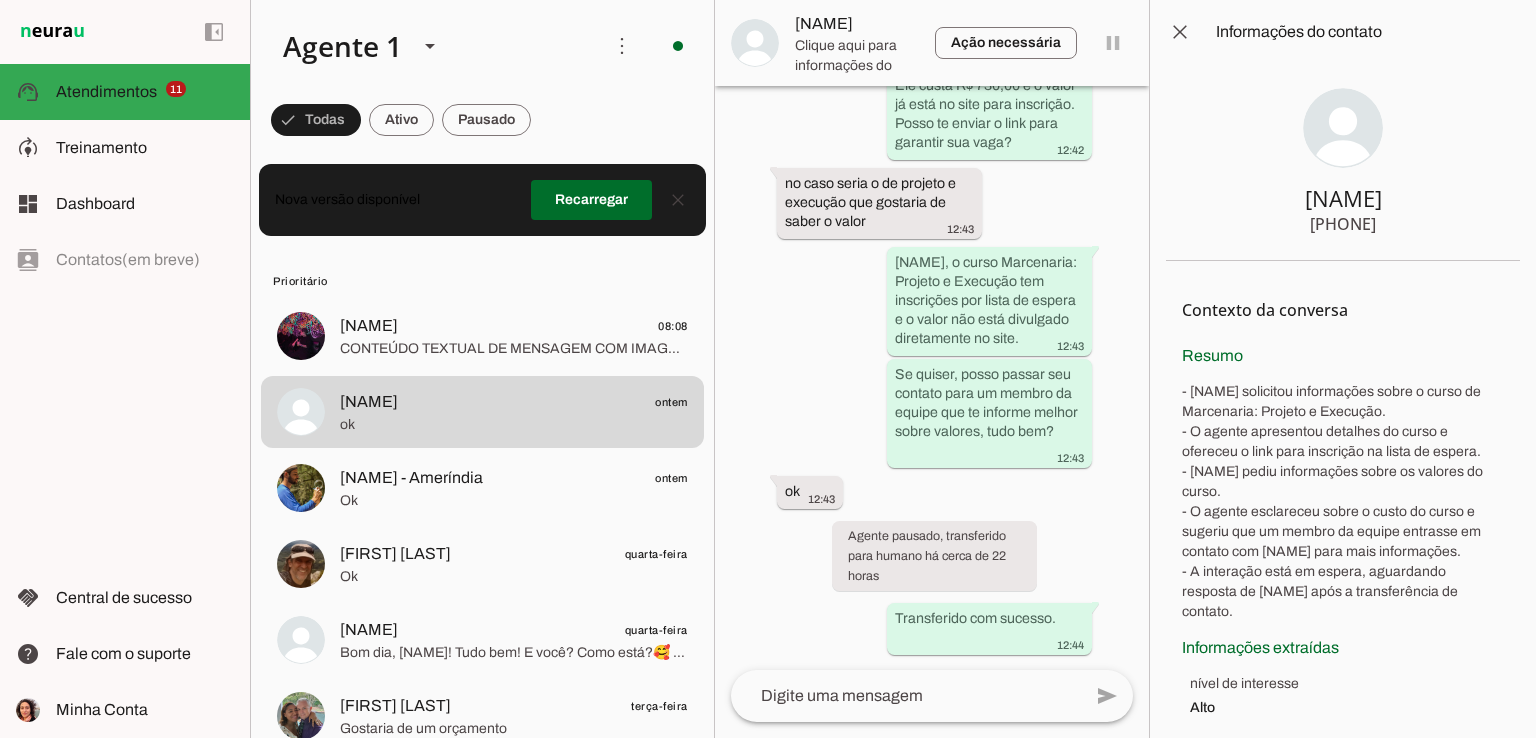 scroll, scrollTop: 0, scrollLeft: 0, axis: both 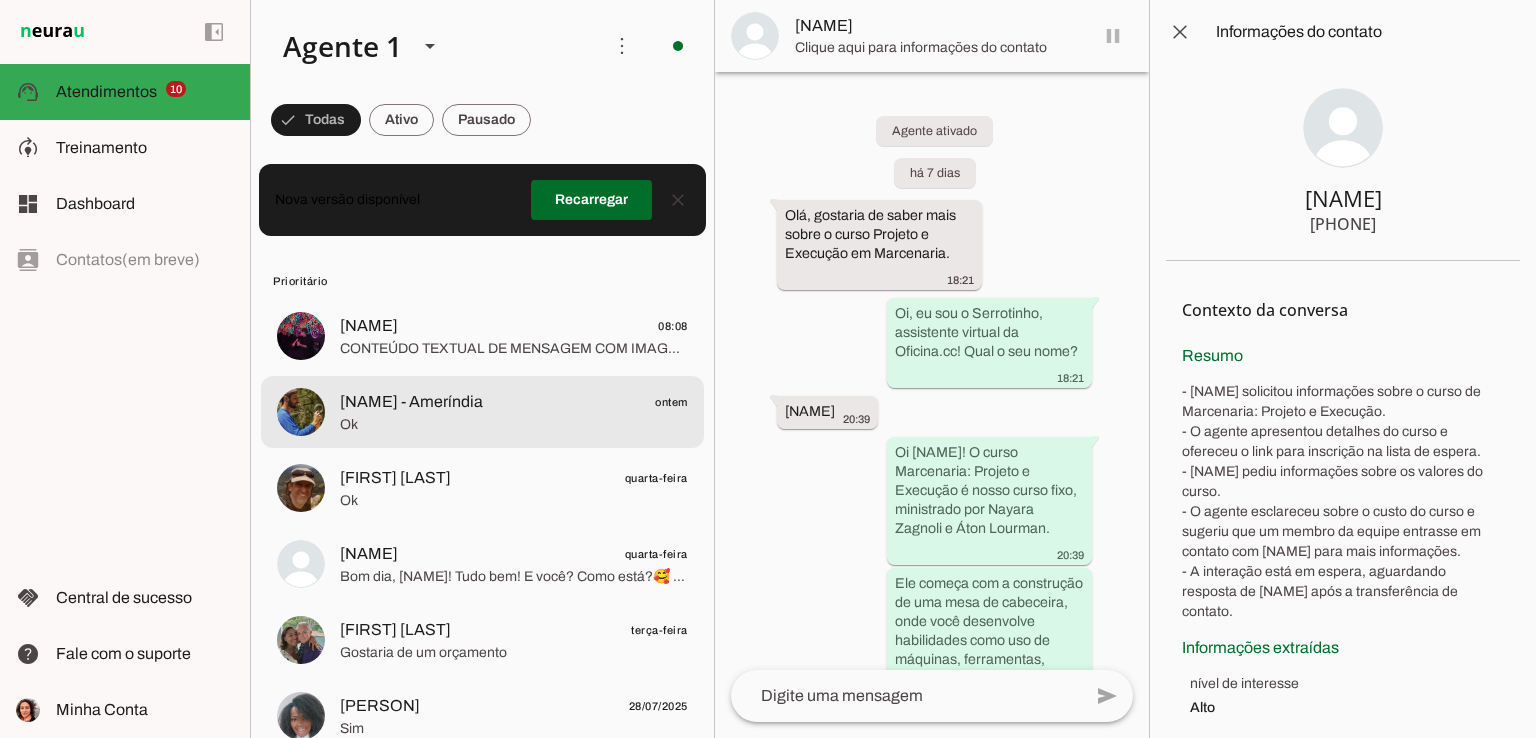 click on "Ok" 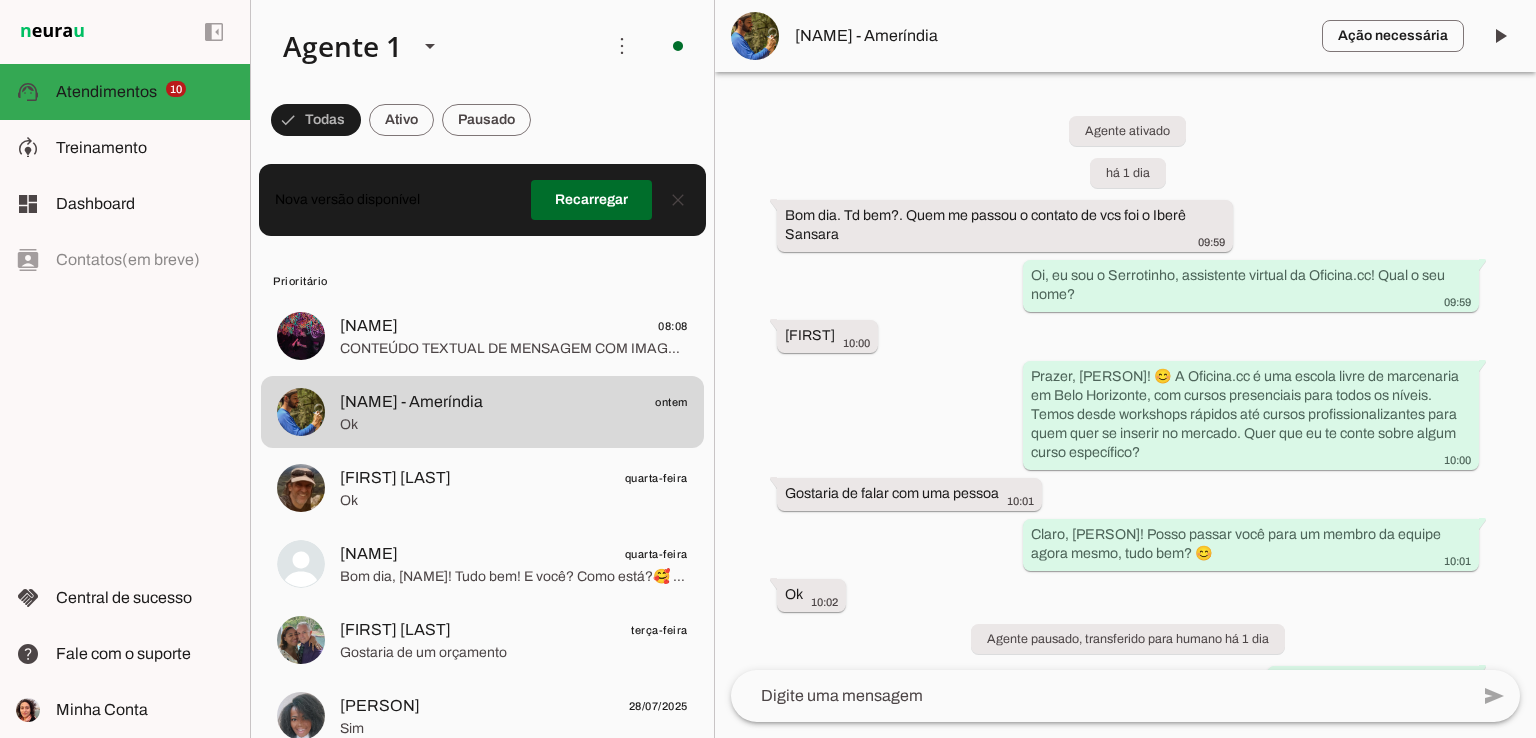scroll, scrollTop: 44, scrollLeft: 0, axis: vertical 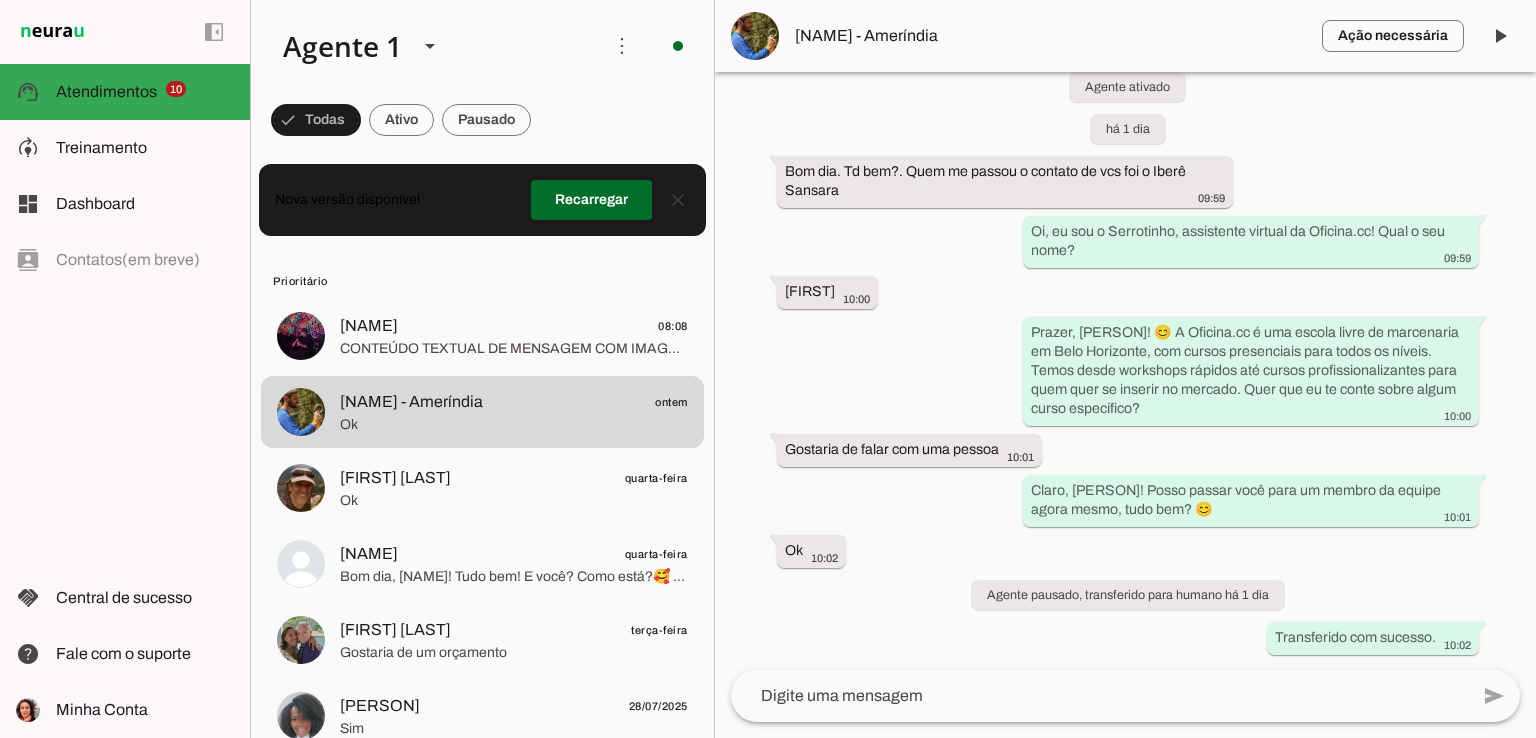 click on "[NAME] - Ameríndia" at bounding box center (1050, 36) 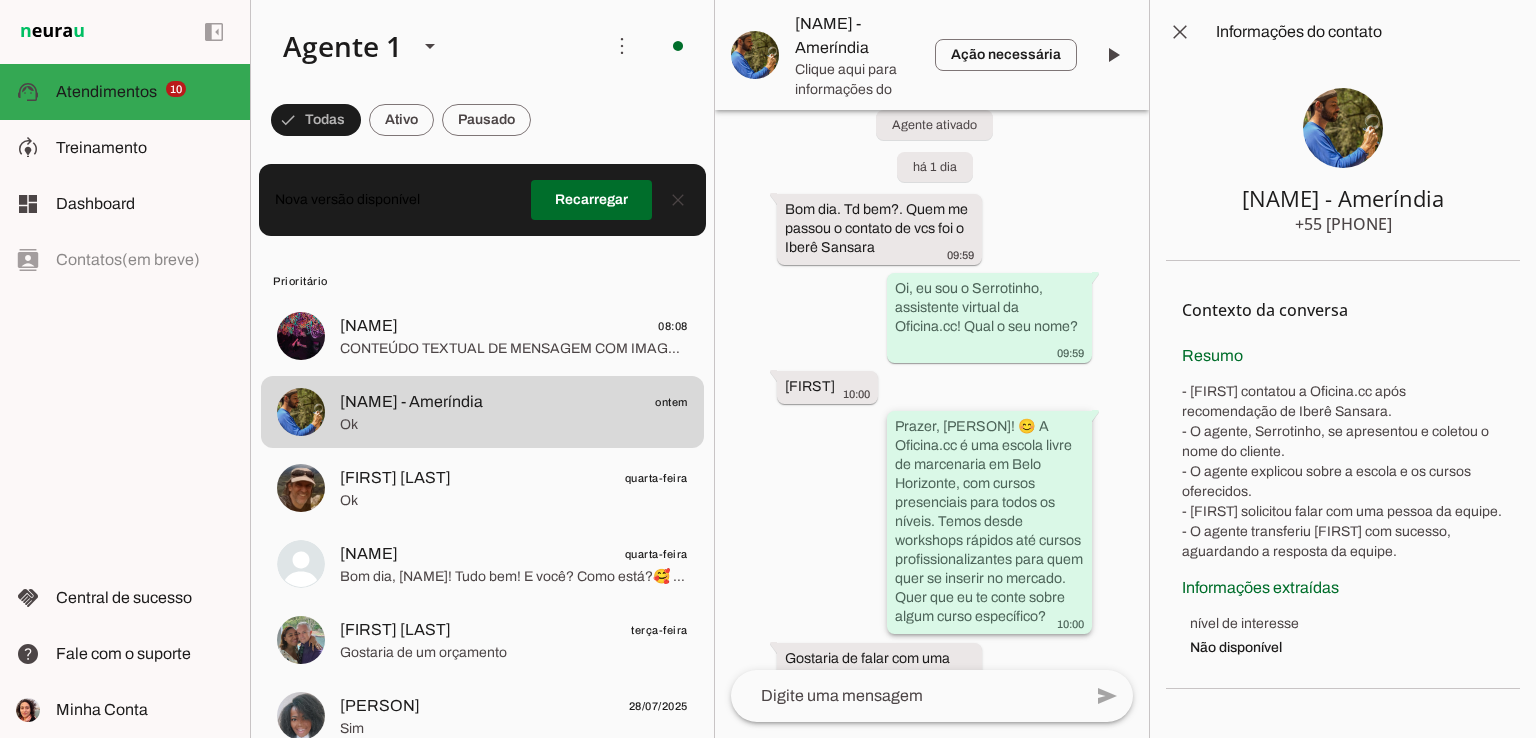 scroll, scrollTop: 330, scrollLeft: 0, axis: vertical 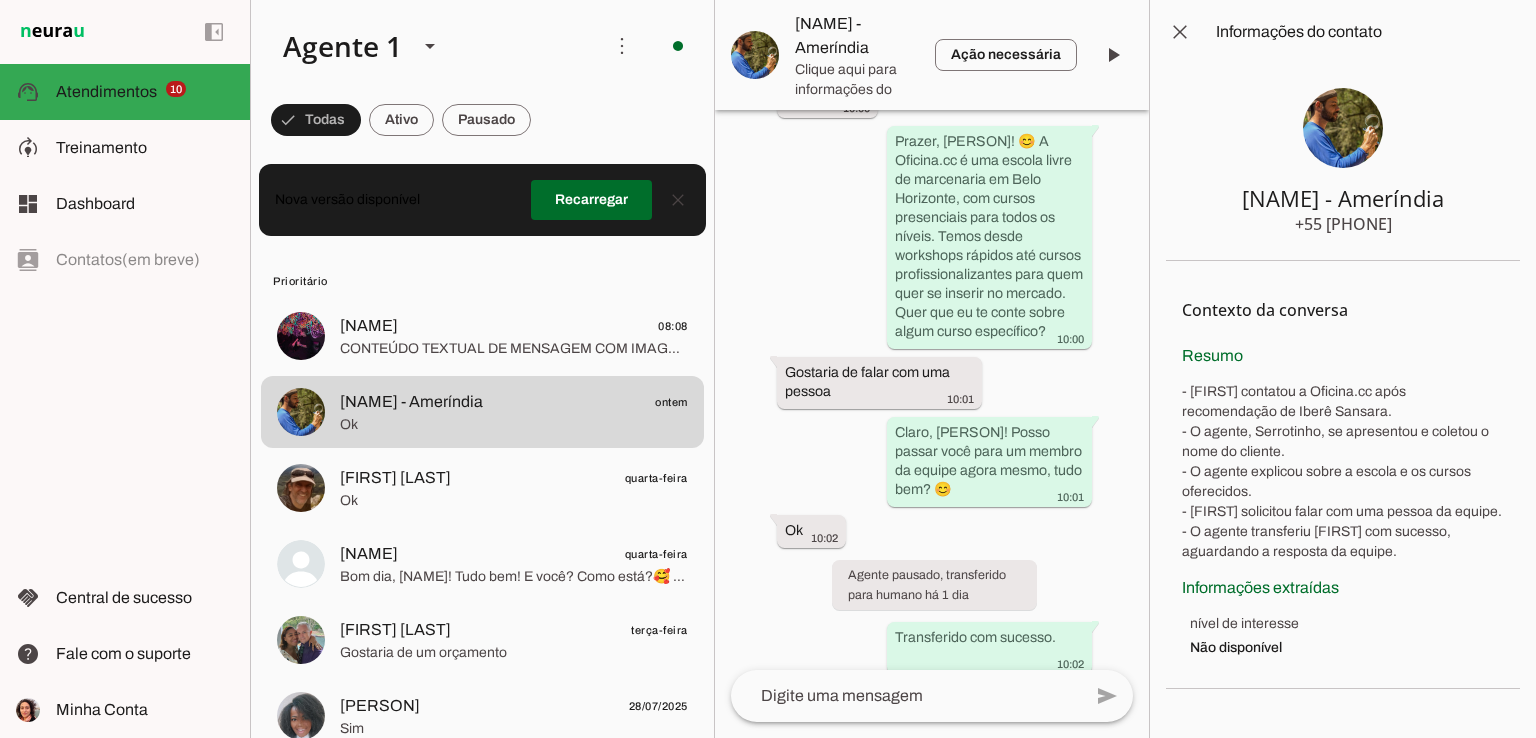 drag, startPoint x: 1403, startPoint y: 227, endPoint x: 1272, endPoint y: 219, distance: 131.24405 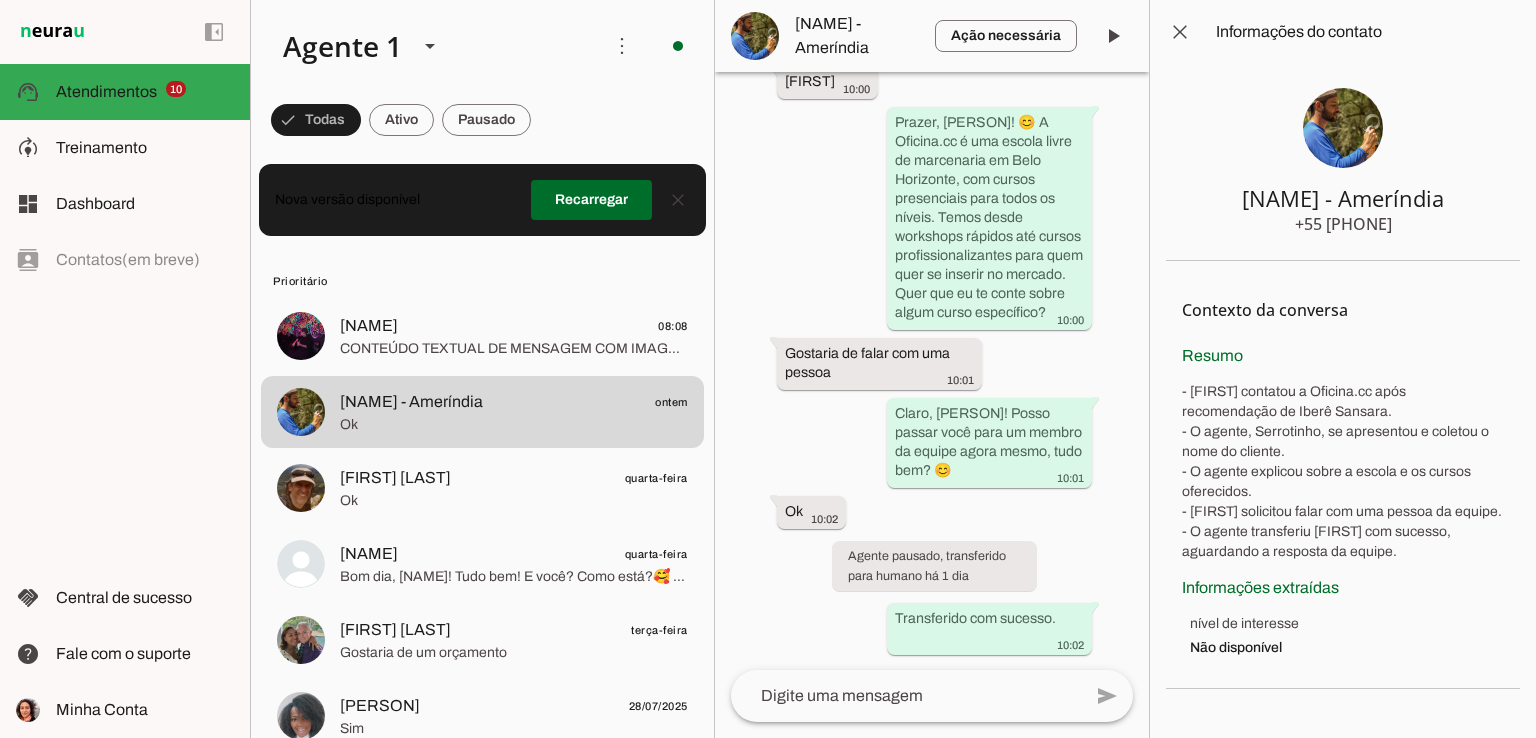drag, startPoint x: 1411, startPoint y: 229, endPoint x: 1282, endPoint y: 231, distance: 129.0155 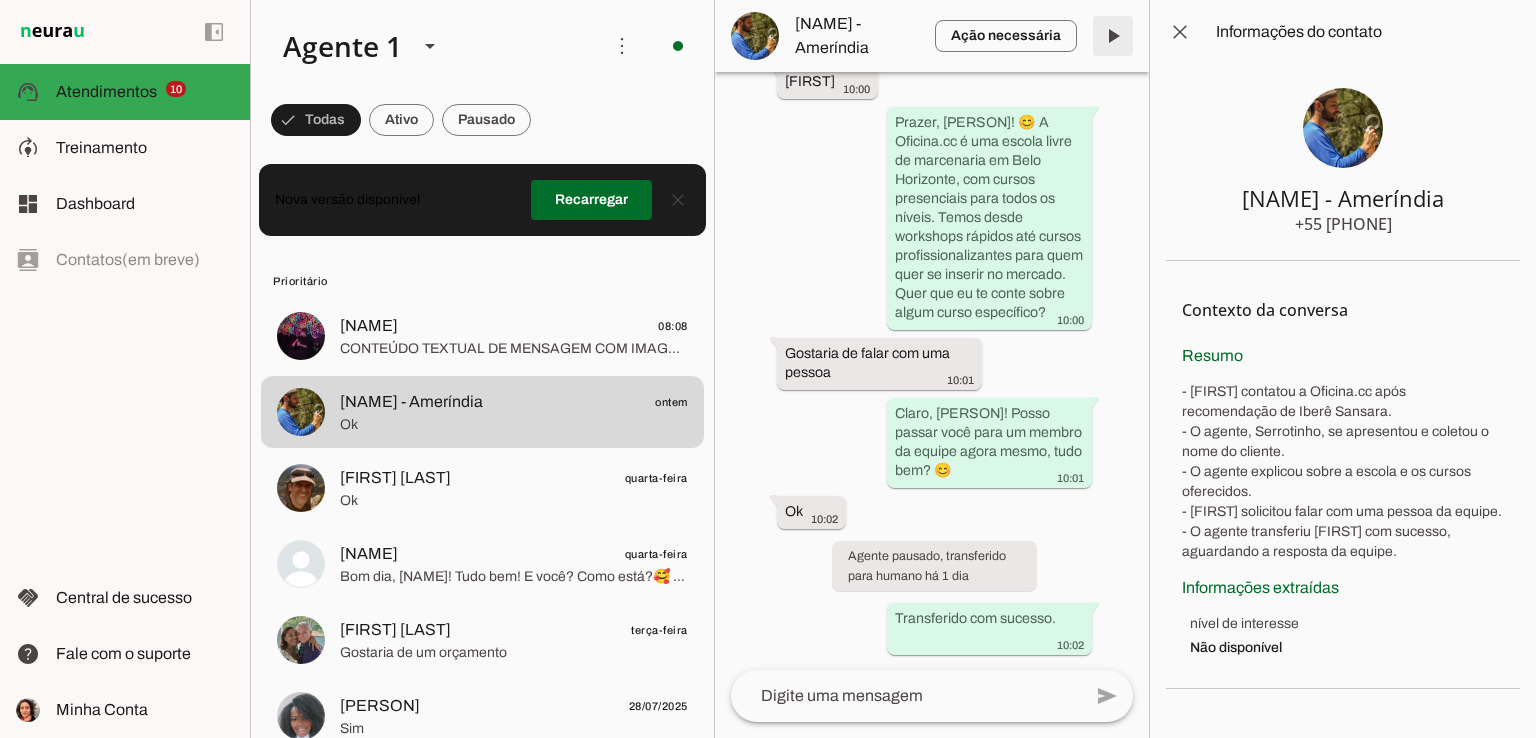 click at bounding box center (1113, 36) 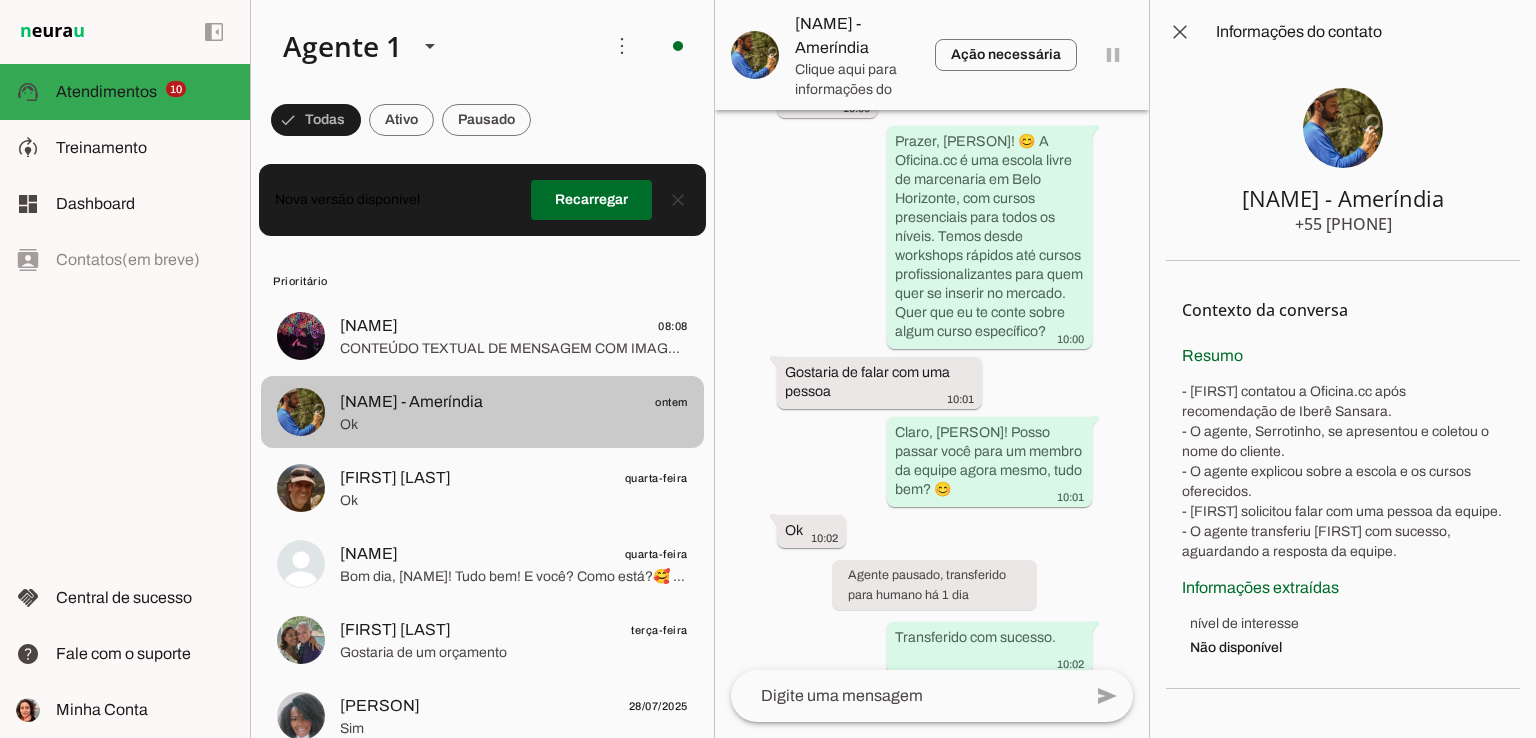 scroll, scrollTop: 0, scrollLeft: 0, axis: both 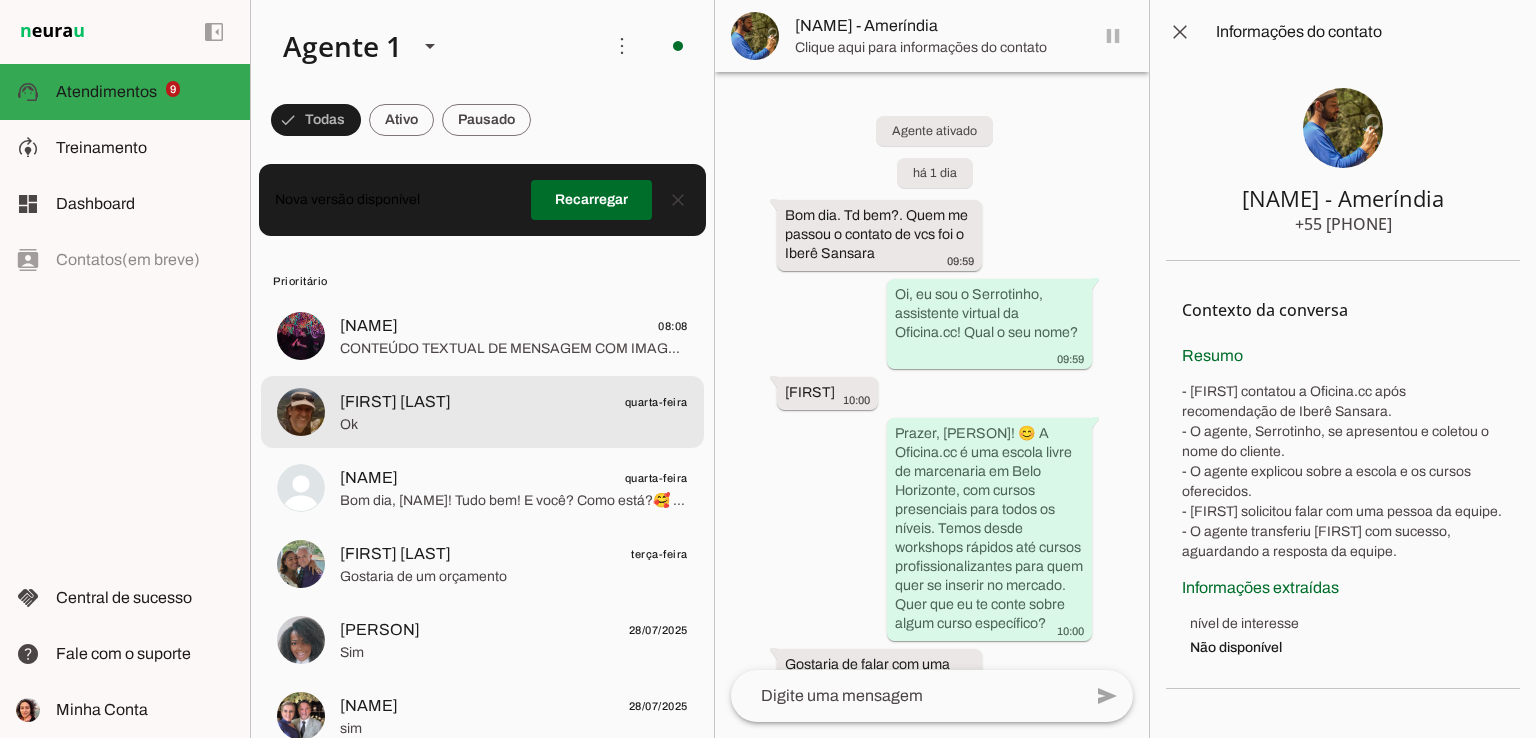 click on "Ok" 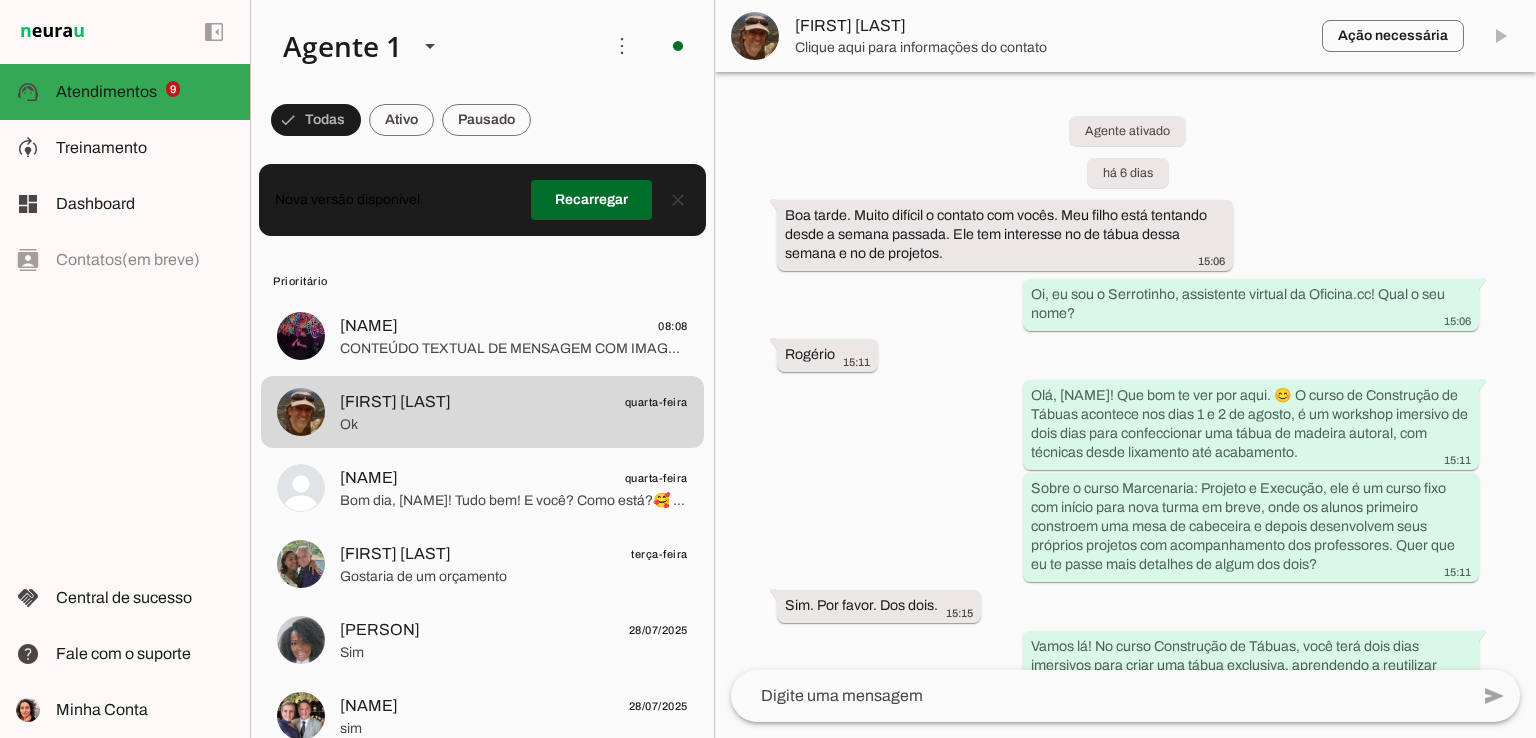 scroll, scrollTop: 907, scrollLeft: 0, axis: vertical 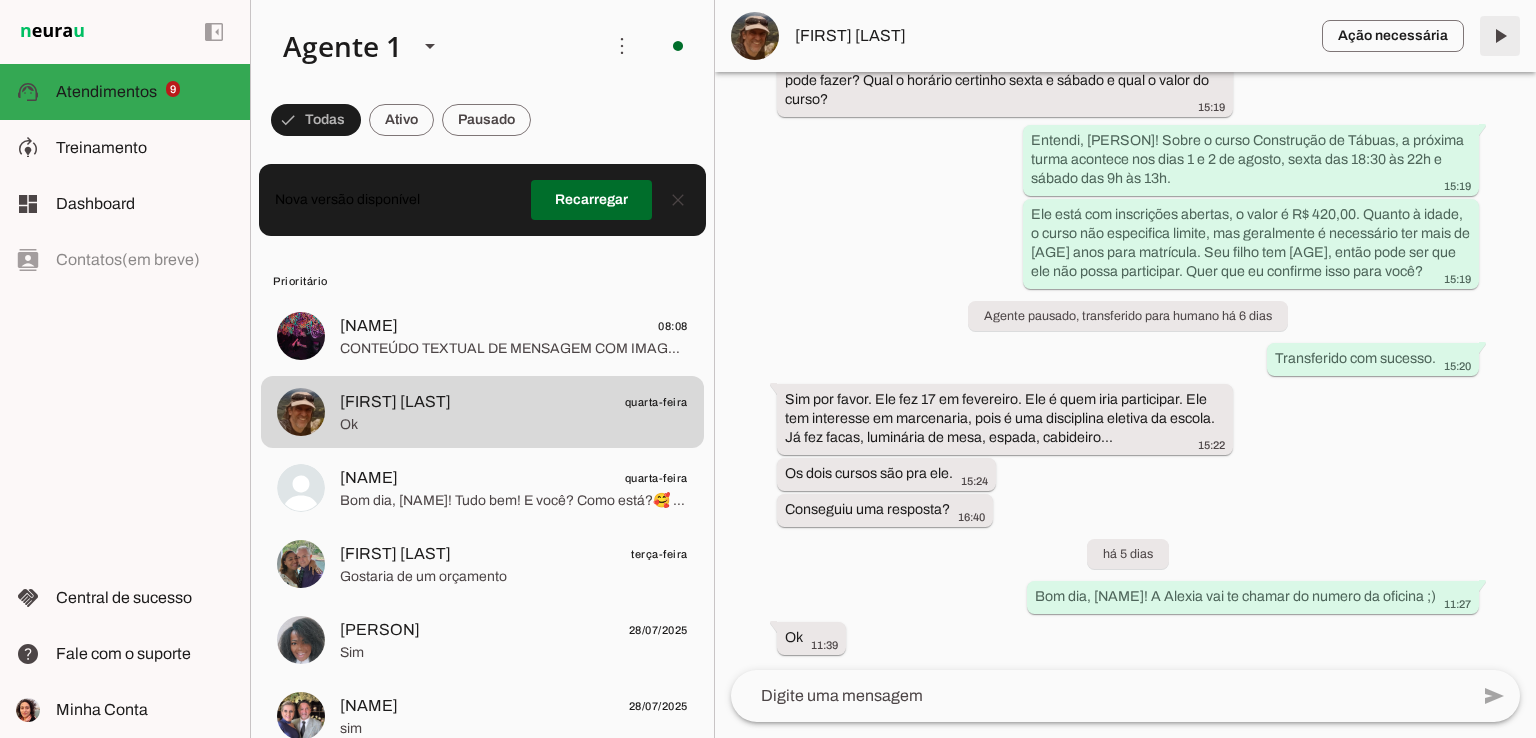 click at bounding box center [1500, 36] 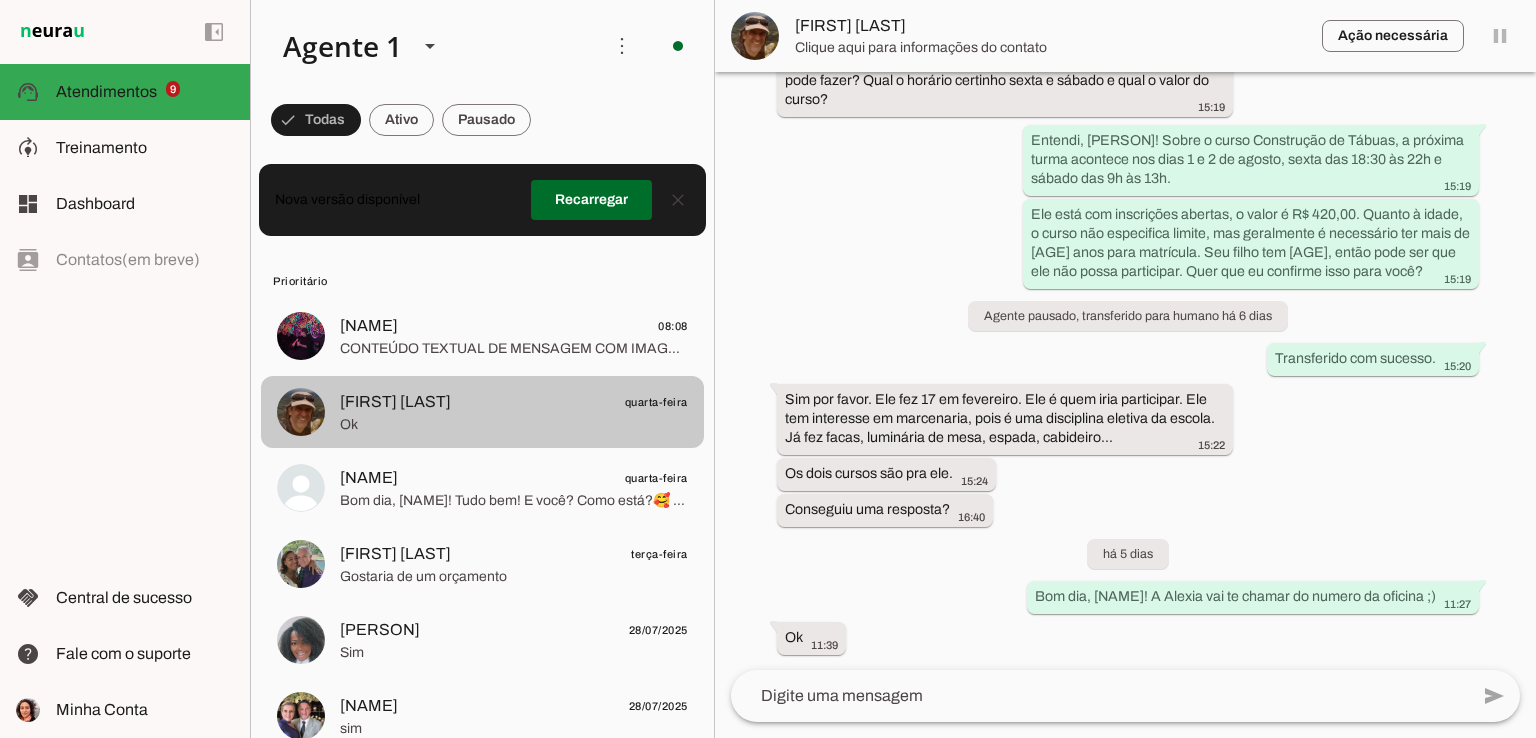 scroll, scrollTop: 0, scrollLeft: 0, axis: both 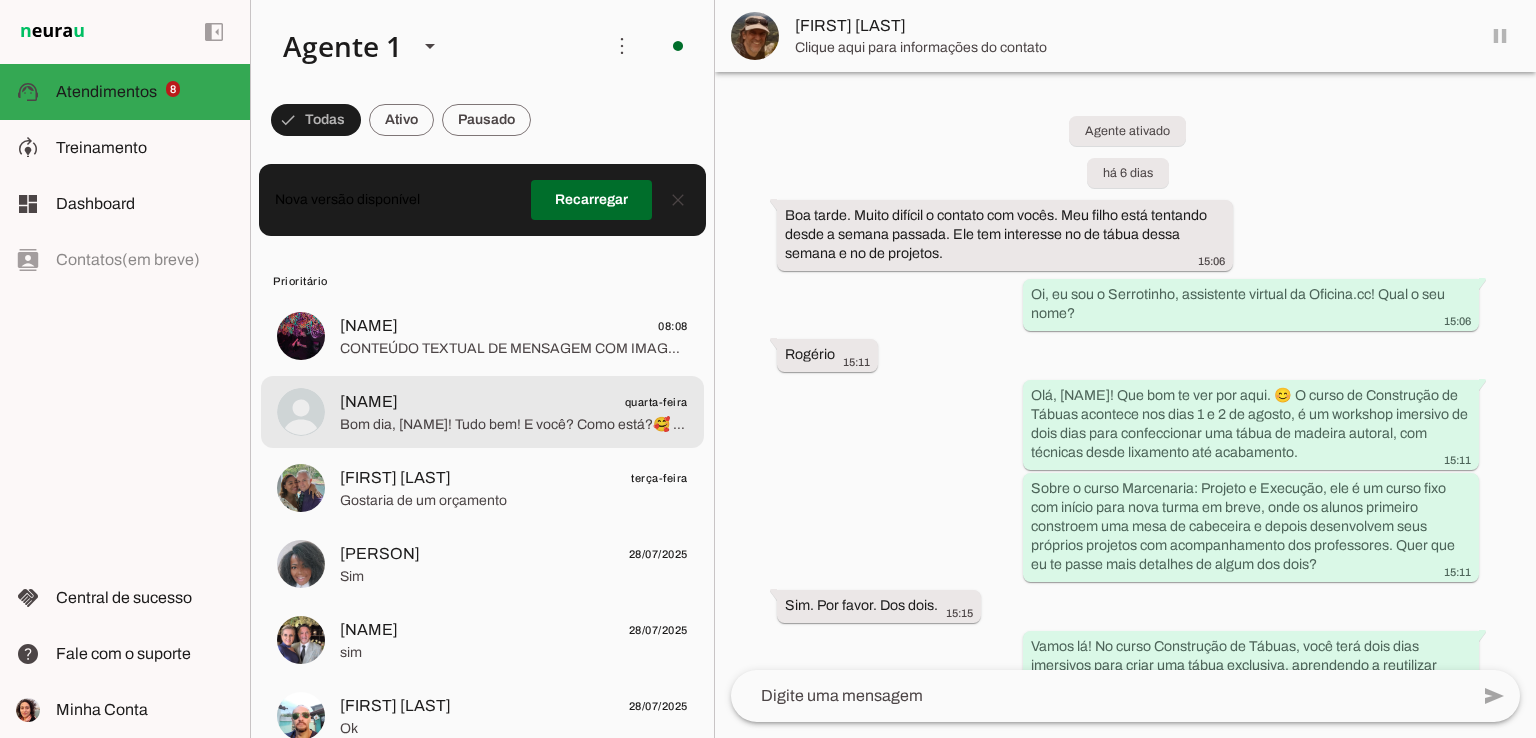 click on "Bom dia, [NAME]! Tudo bem! E você? Como está?🥰
Sendo assim gostaria de saber as opções de cursos.
Poderia me orientar?
Obrigada" 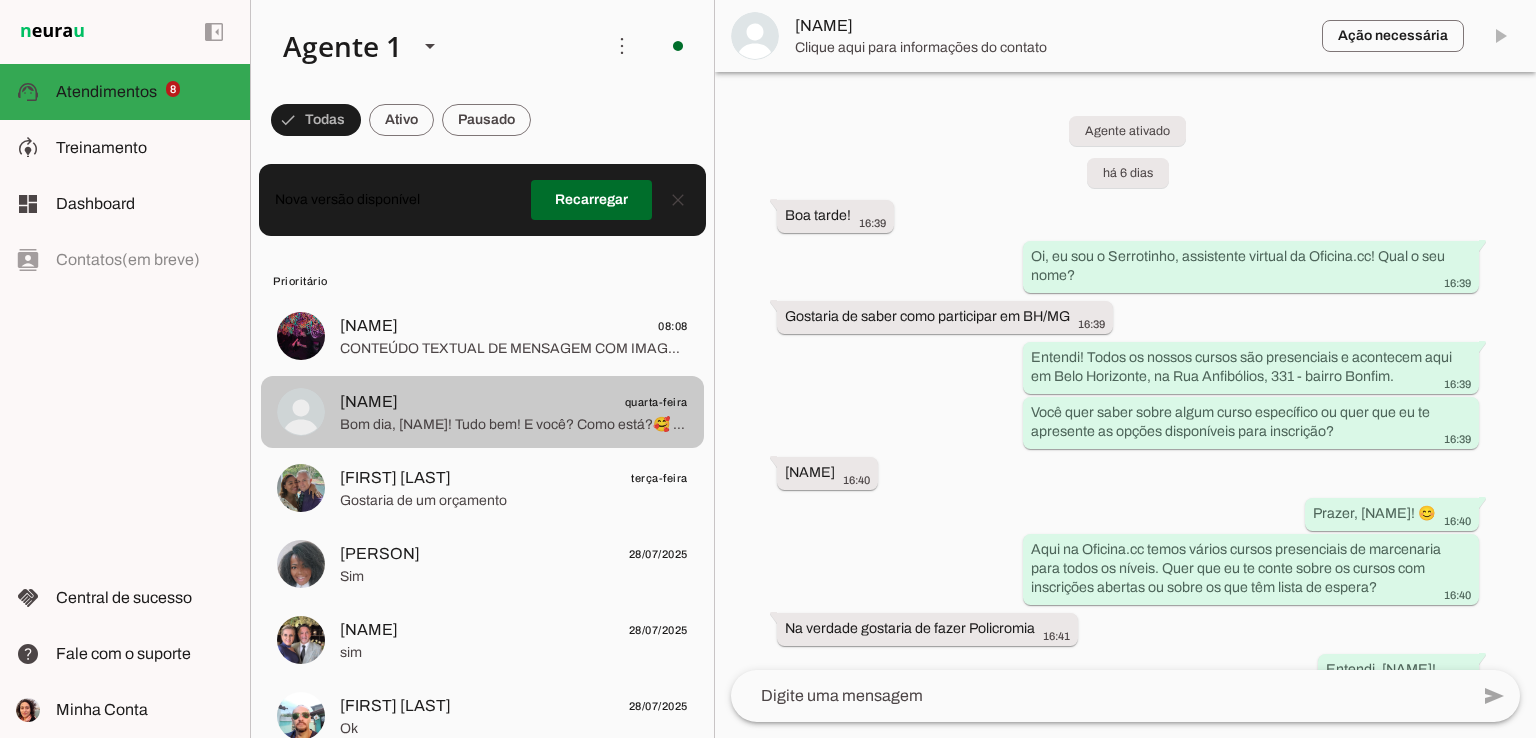 scroll, scrollTop: 699, scrollLeft: 0, axis: vertical 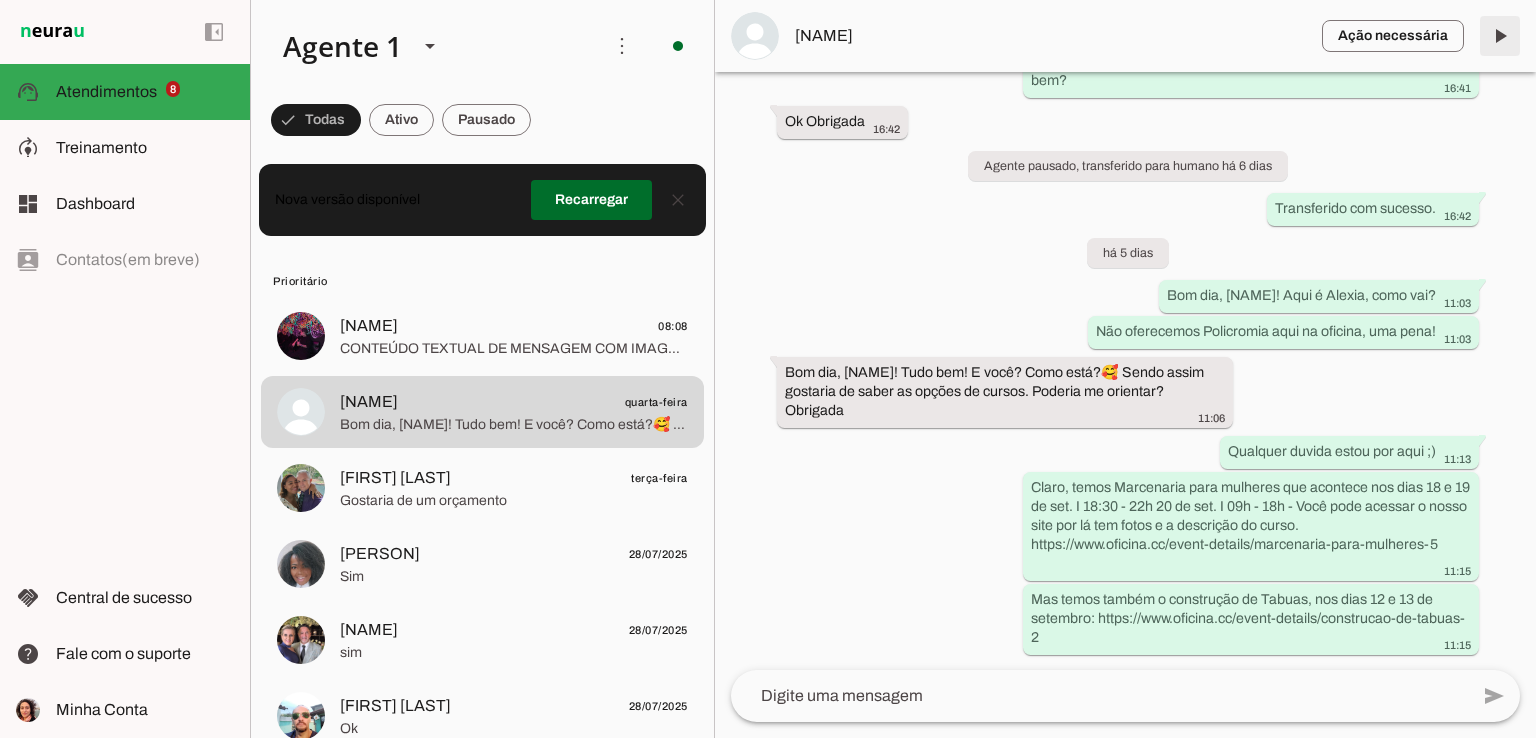 click at bounding box center [1500, 36] 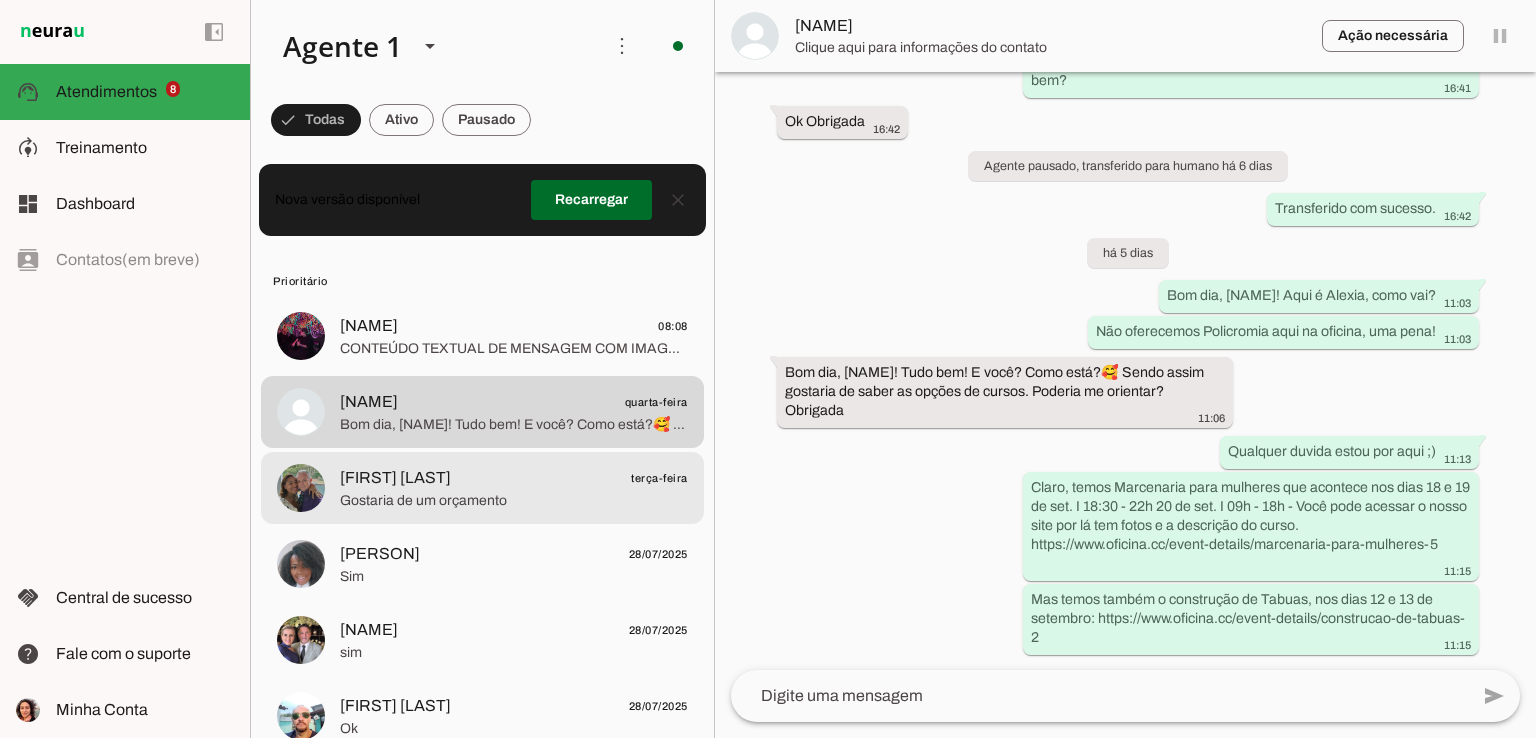 scroll, scrollTop: 0, scrollLeft: 0, axis: both 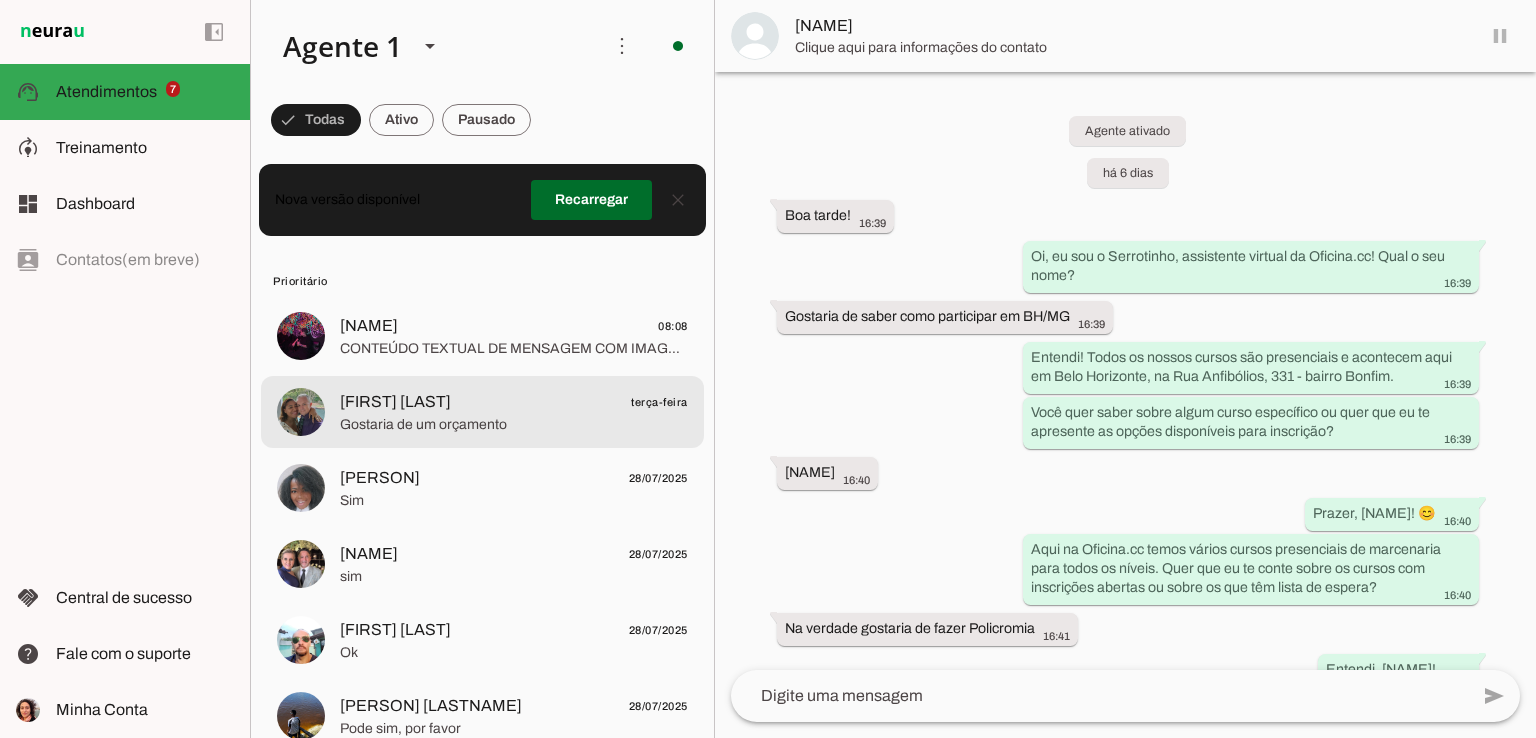 click on "Gostaria de um orçamento" 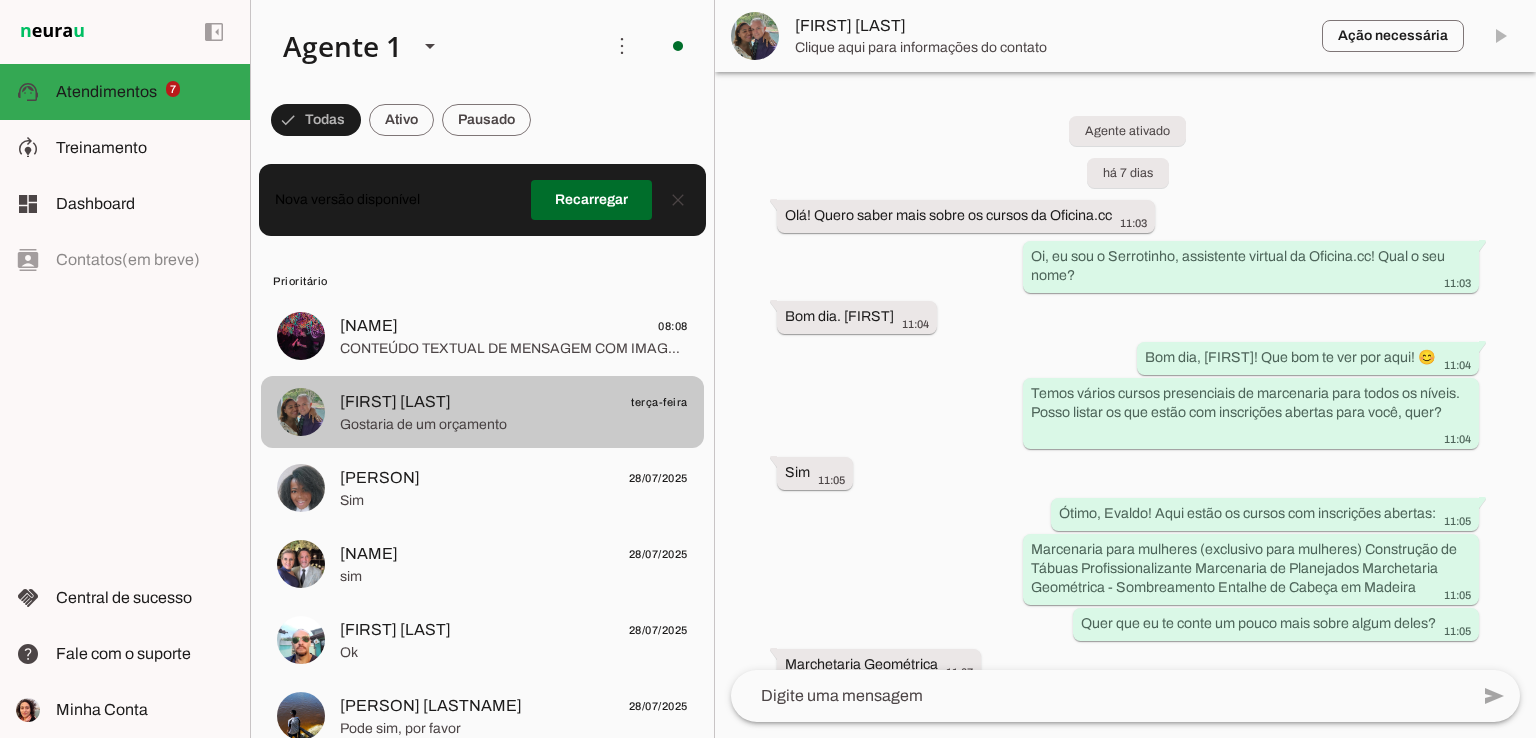 scroll, scrollTop: 2938, scrollLeft: 0, axis: vertical 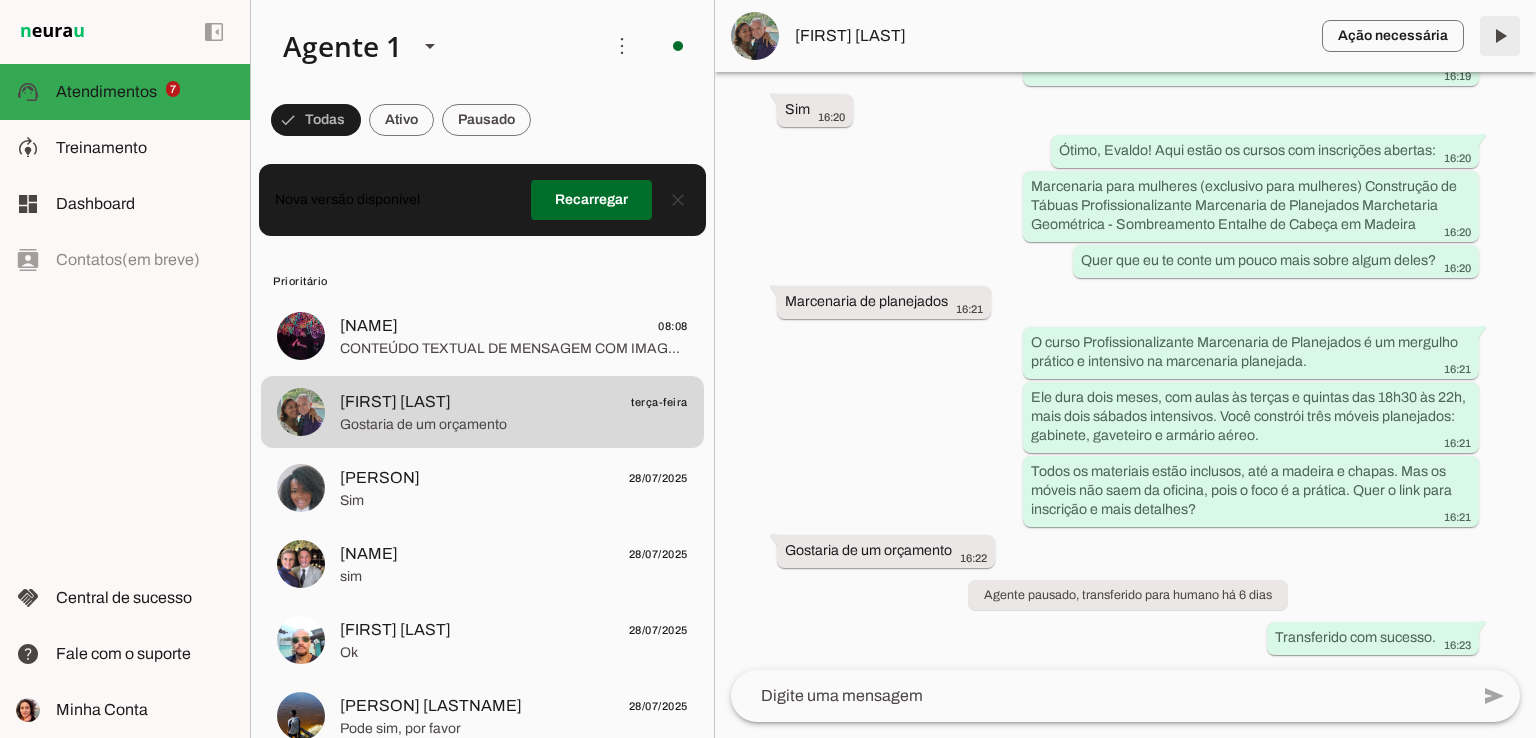 click at bounding box center (1500, 36) 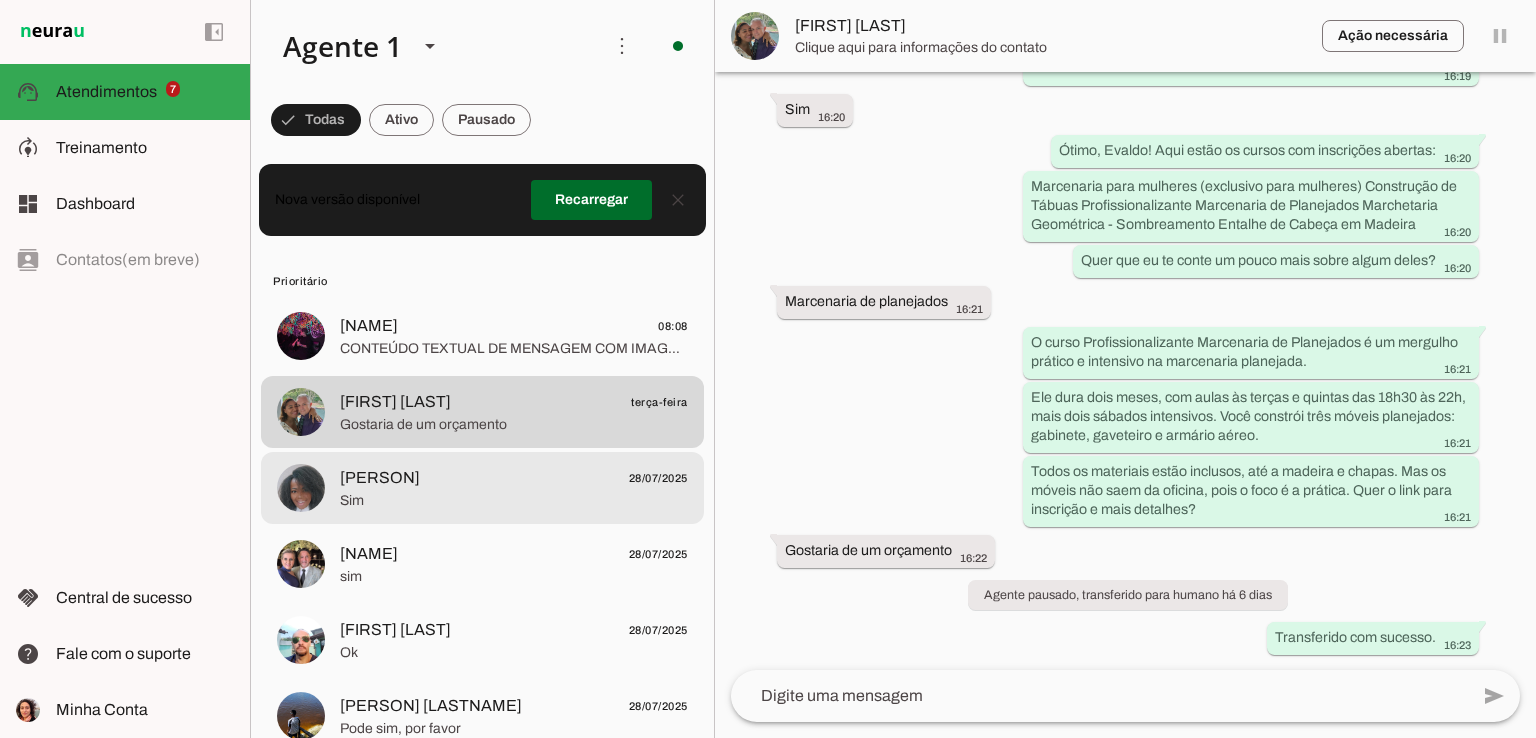 scroll, scrollTop: 0, scrollLeft: 0, axis: both 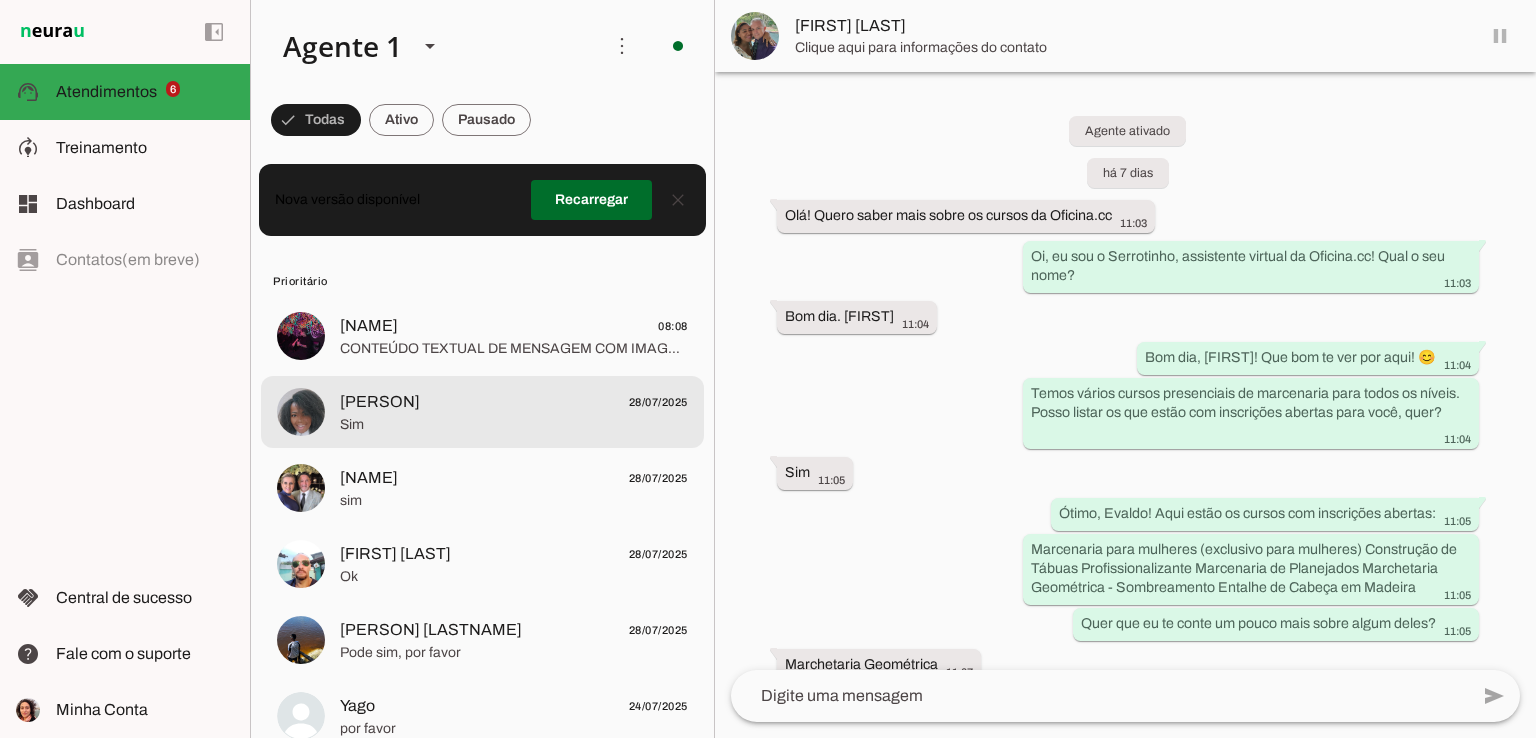 click on "Sim" 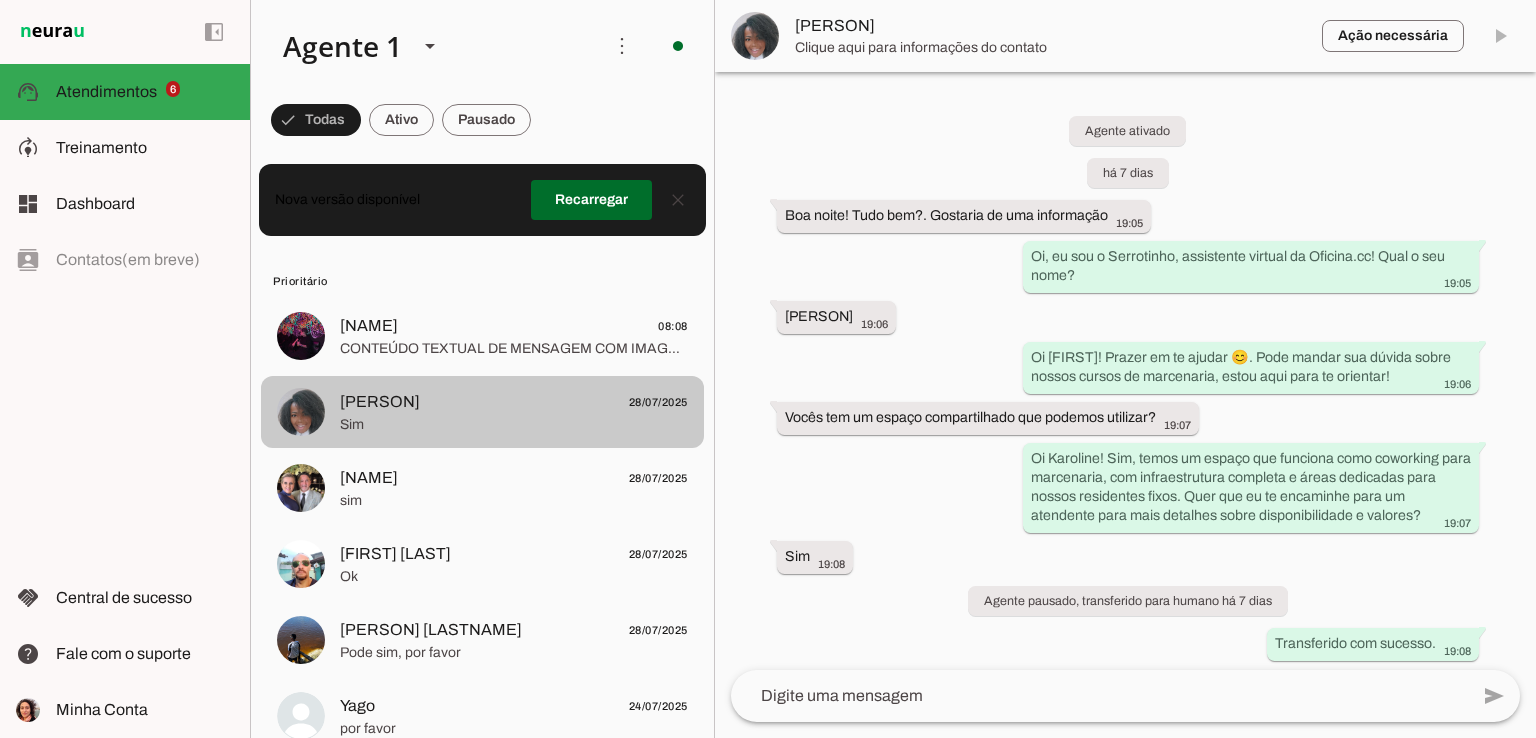 scroll, scrollTop: 6, scrollLeft: 0, axis: vertical 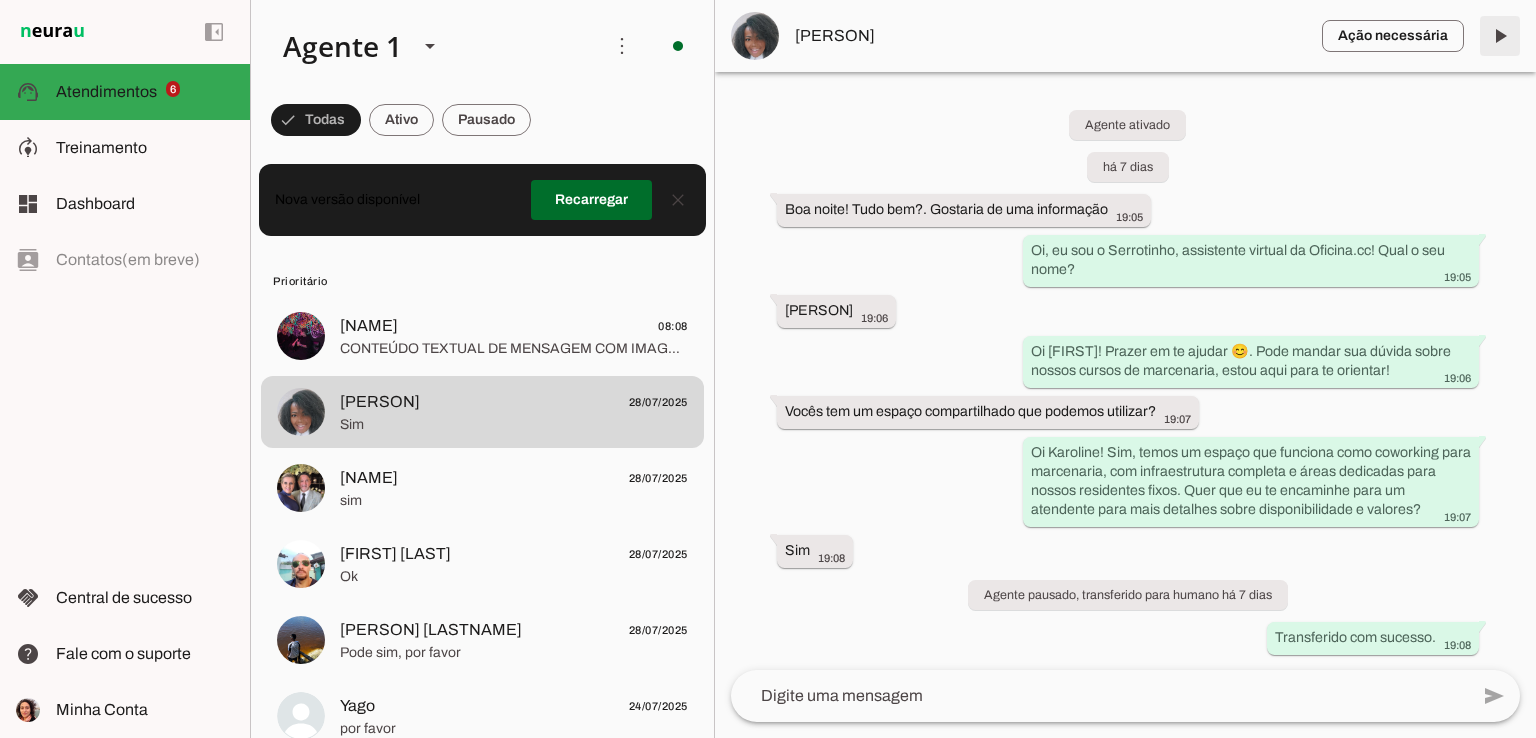 drag, startPoint x: 1492, startPoint y: 45, endPoint x: 509, endPoint y: 481, distance: 1075.3534 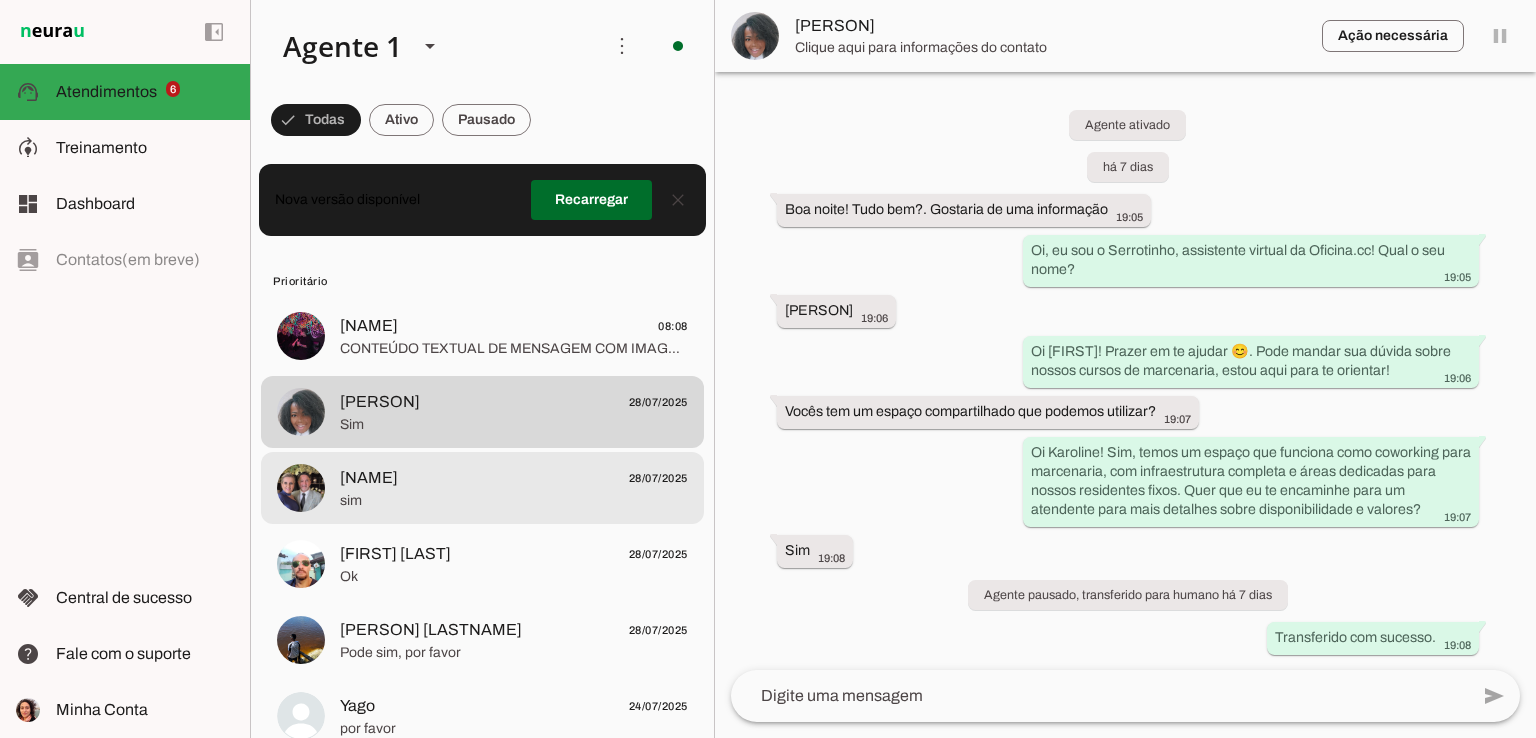 scroll, scrollTop: 0, scrollLeft: 0, axis: both 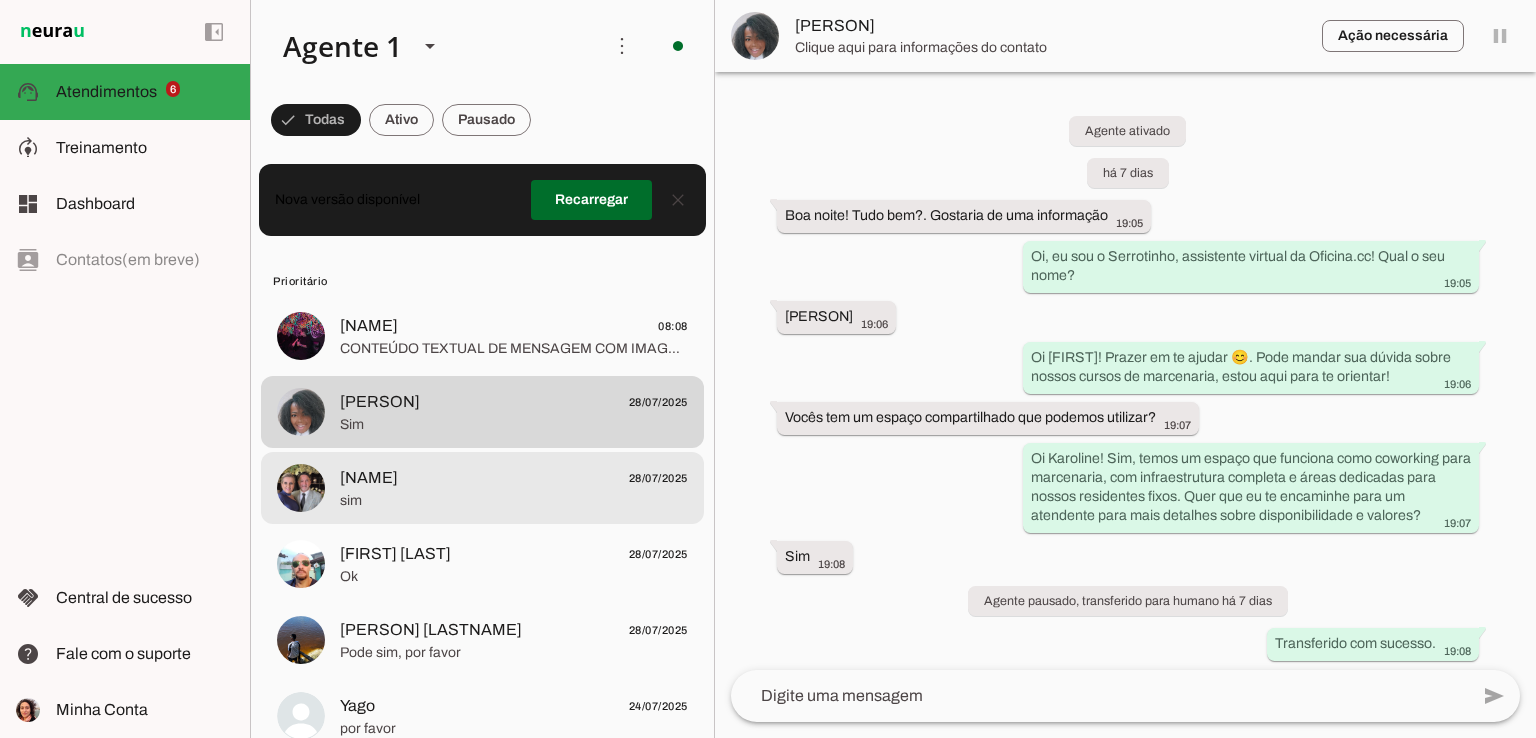 click on "[PERSON] [LASTNAME]
[DATE]
CONTEÚDO TEXTUAL DE MENSAGEM COM IMAGEM (URL https://f004.backblazeb2.com/file/temp-file-download/instances/3E4DDD3F07FD20DCE6CE5E06DC0B5B06/EE0054D5D663DC53E9DC2C82DB7E4760/oGGrXTFqGiFLvNb2m-MEOw==.jpeg) : Eu tenho um trabalho de escola e precisava fazer uma foice de madeira, alguma chance de vcs fazerem?" 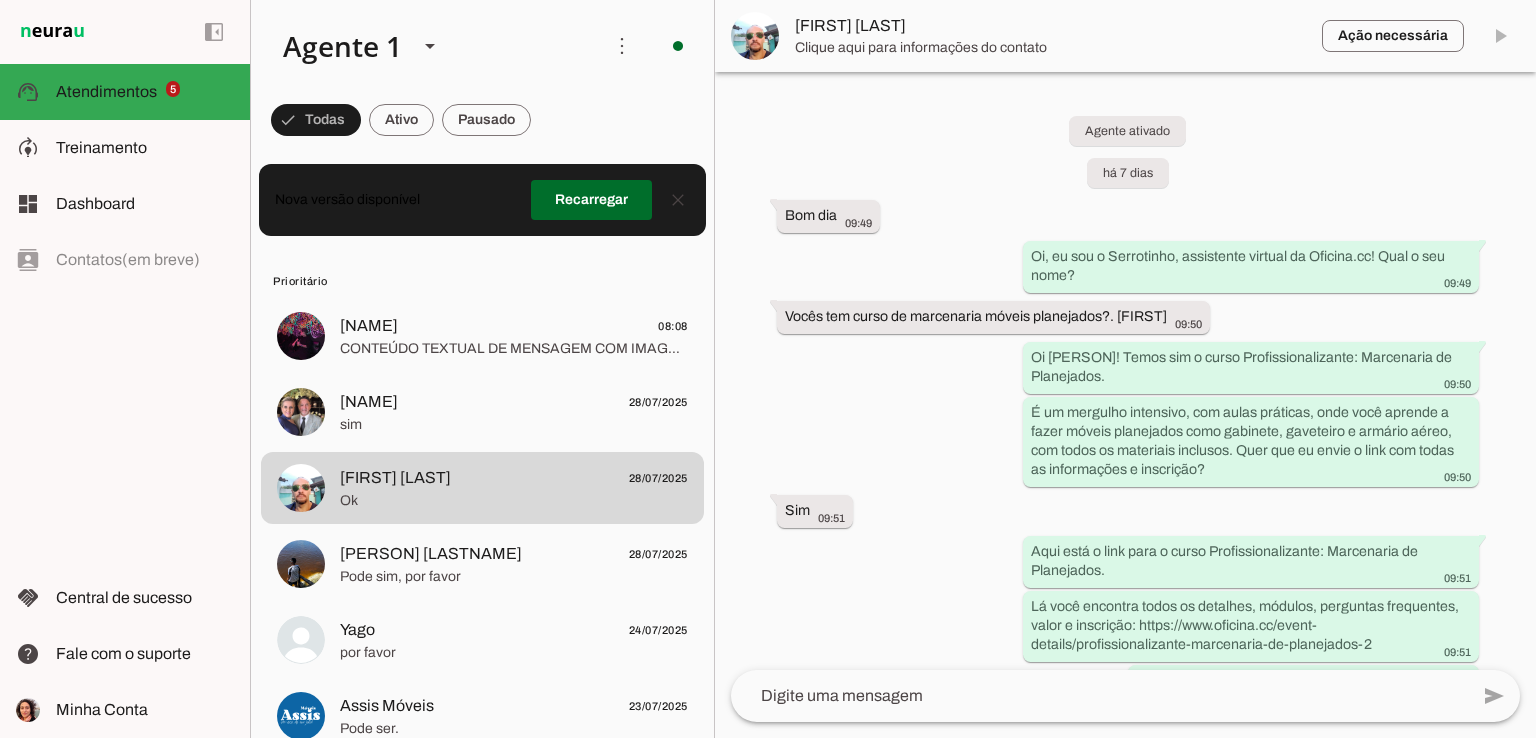 scroll, scrollTop: 401, scrollLeft: 0, axis: vertical 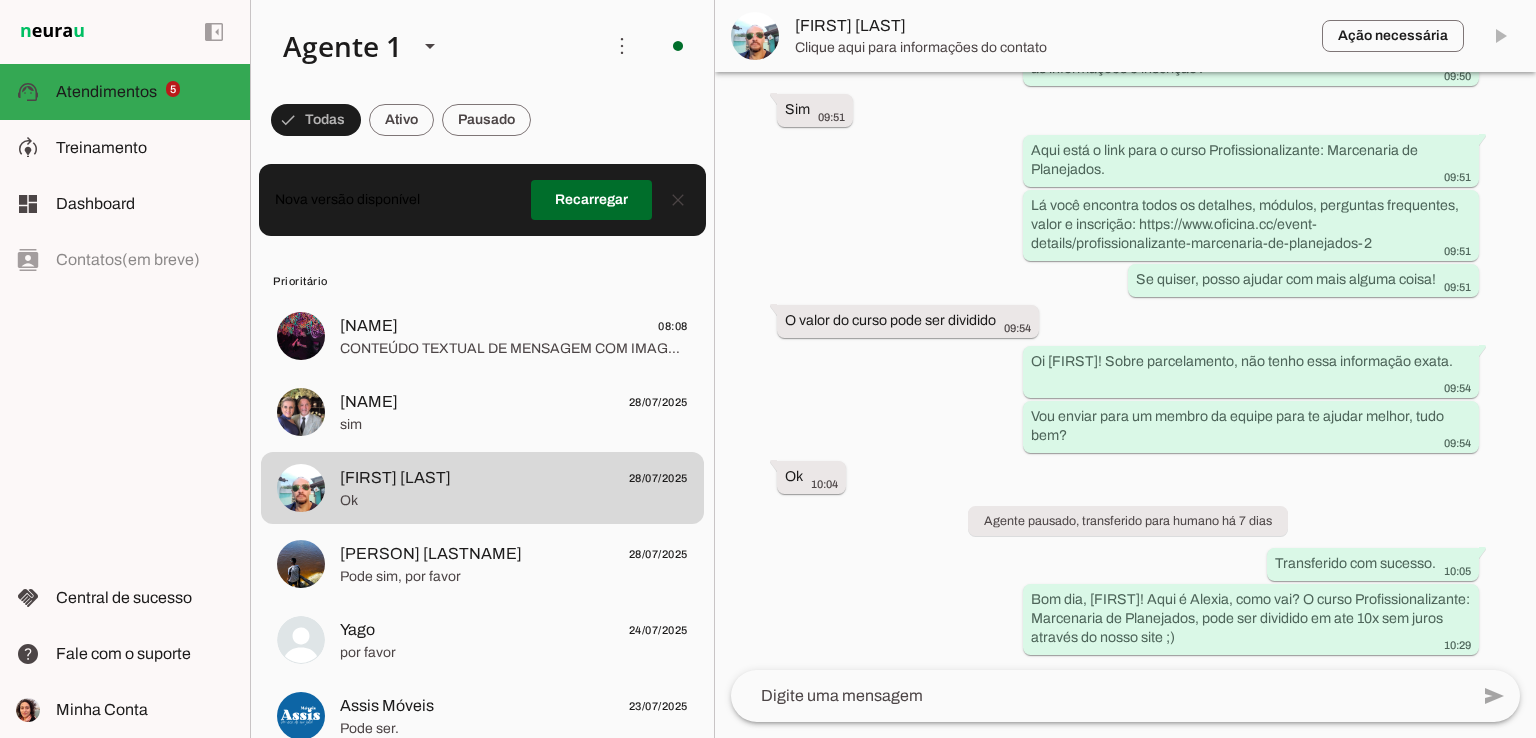 click on "Ação necessária
O Agente detectou que uma ação humana é necessária, resolva a
questão com o seu cliente nesta conversa.
Após resolver, aperte o botão com o ícone "Play" ao lado, para o
Agente retomar as atividades na conversa.
[NAME]" at bounding box center (1125, 36) 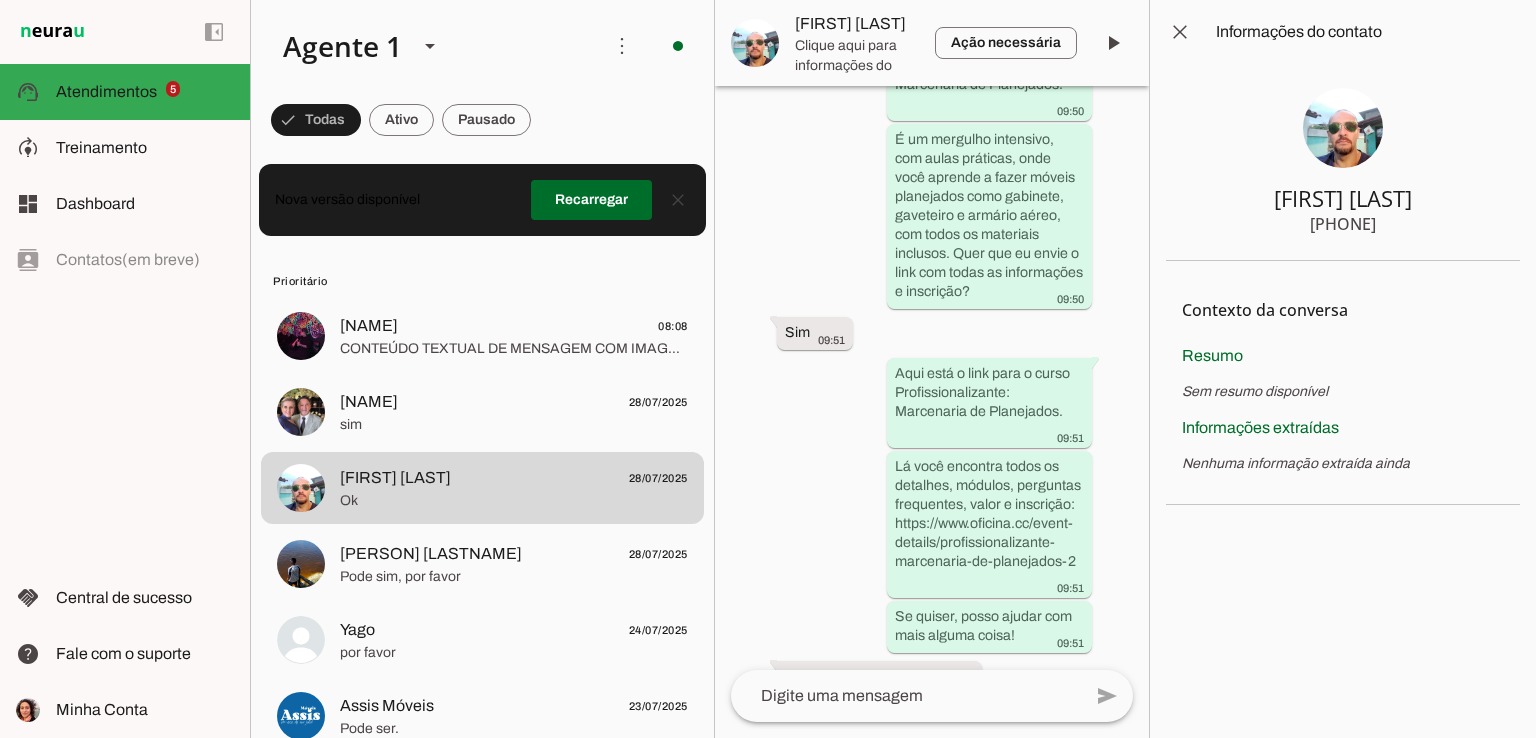 scroll, scrollTop: 953, scrollLeft: 0, axis: vertical 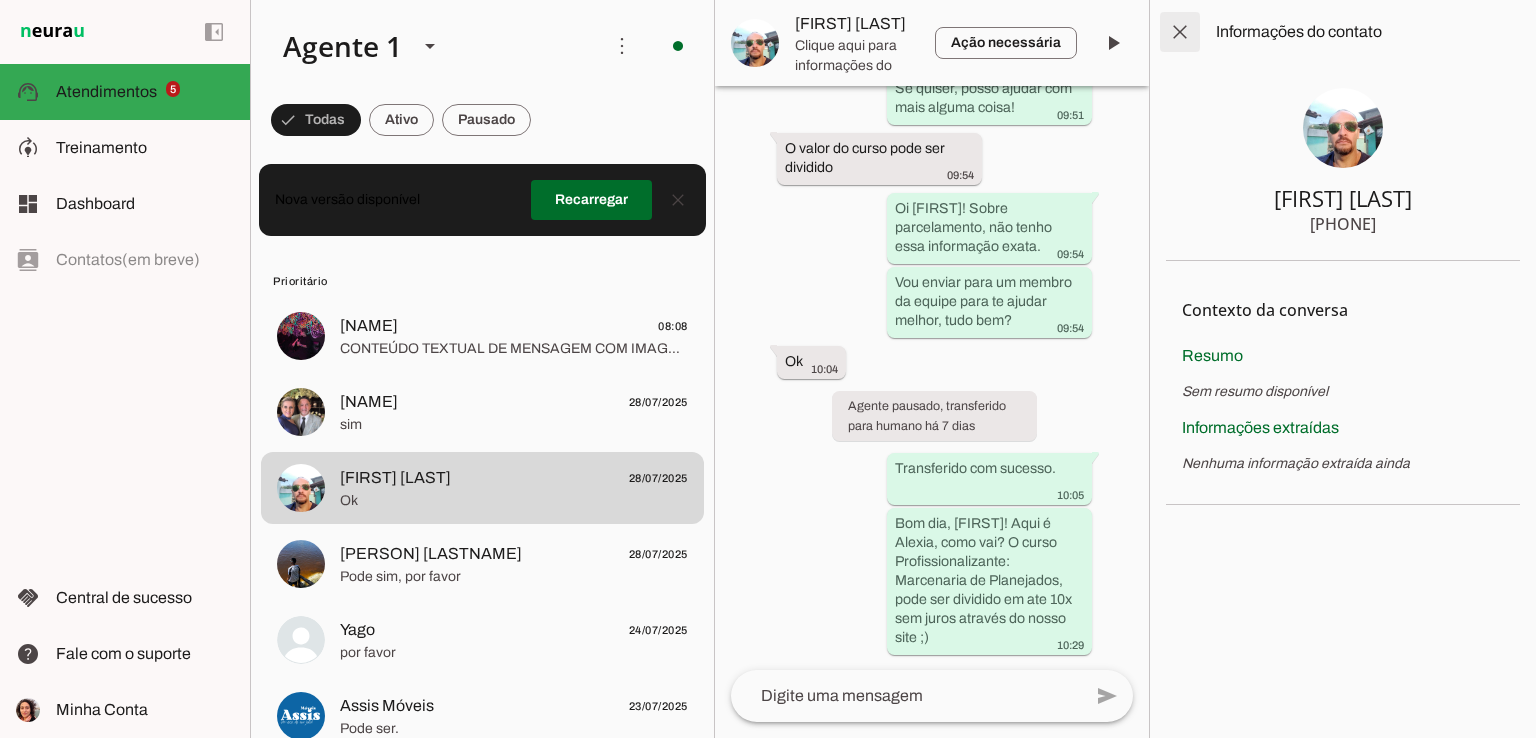 click at bounding box center (1180, 32) 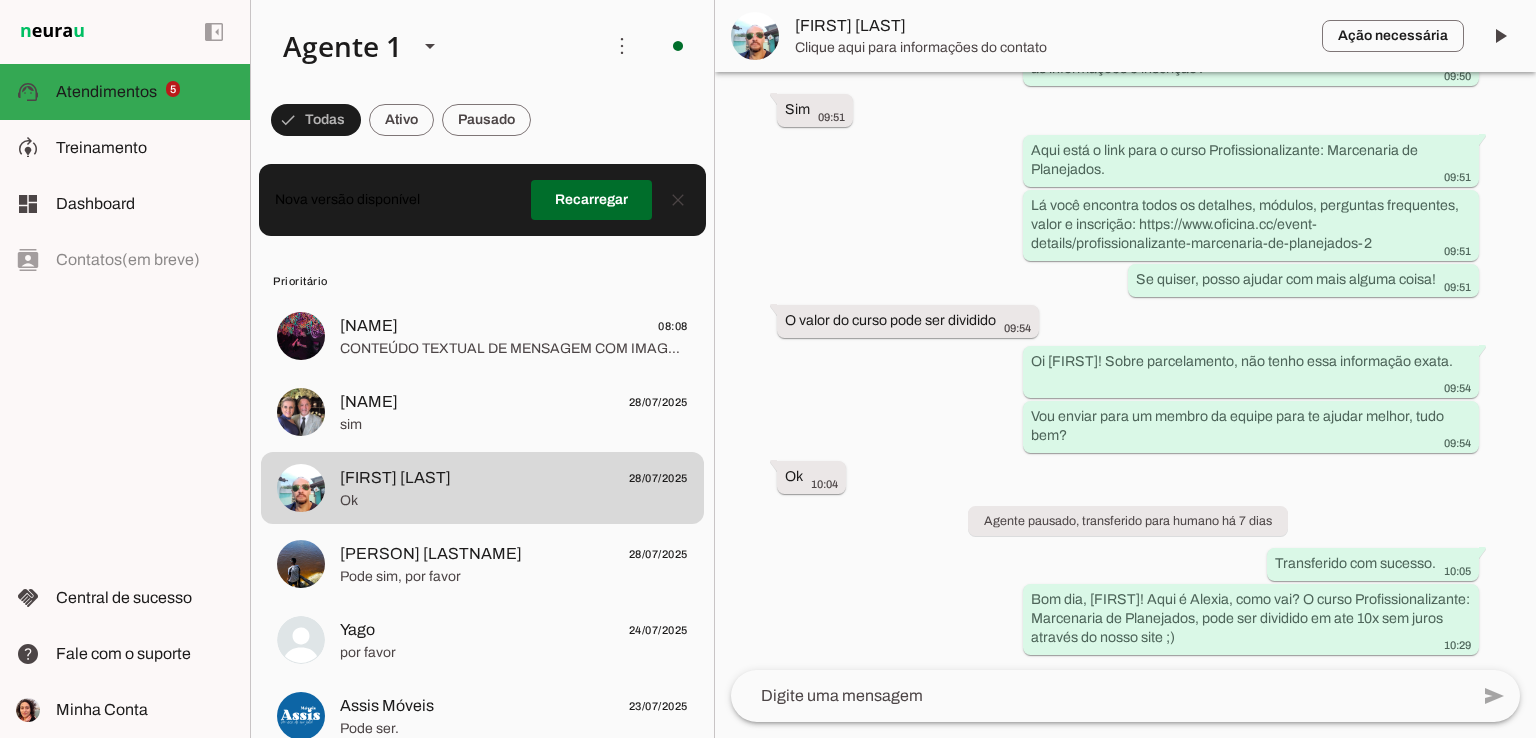 scroll, scrollTop: 401, scrollLeft: 0, axis: vertical 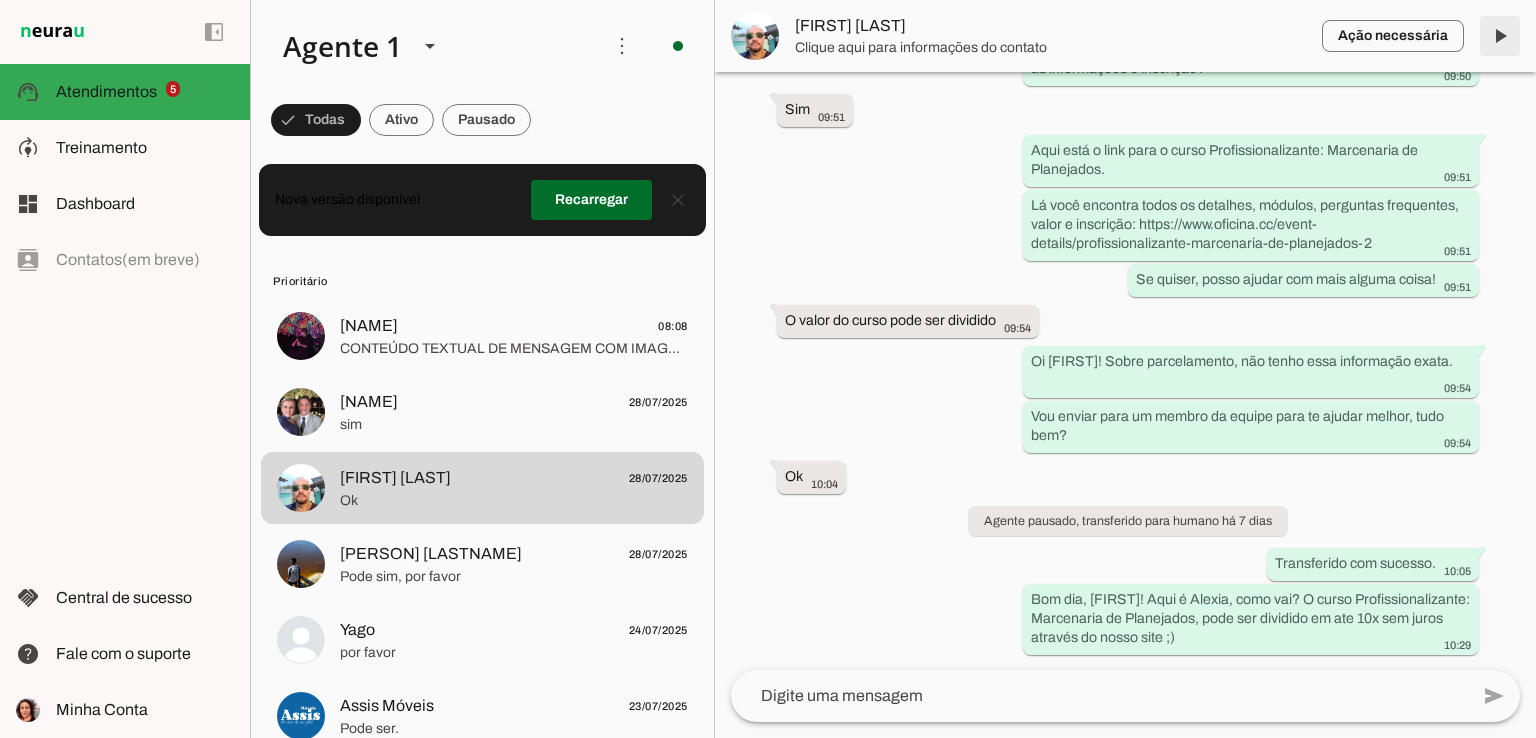 click at bounding box center [1500, 36] 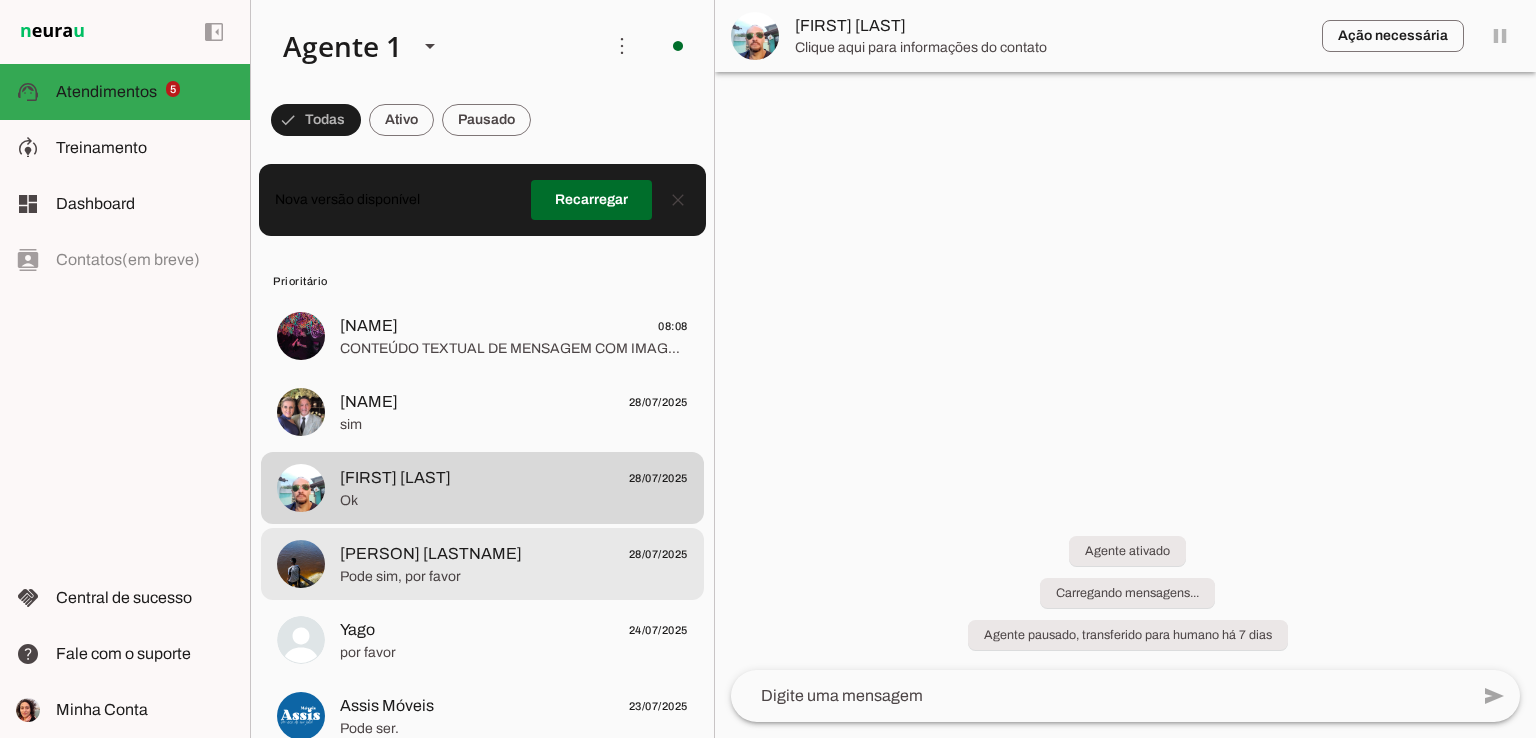 scroll, scrollTop: 0, scrollLeft: 0, axis: both 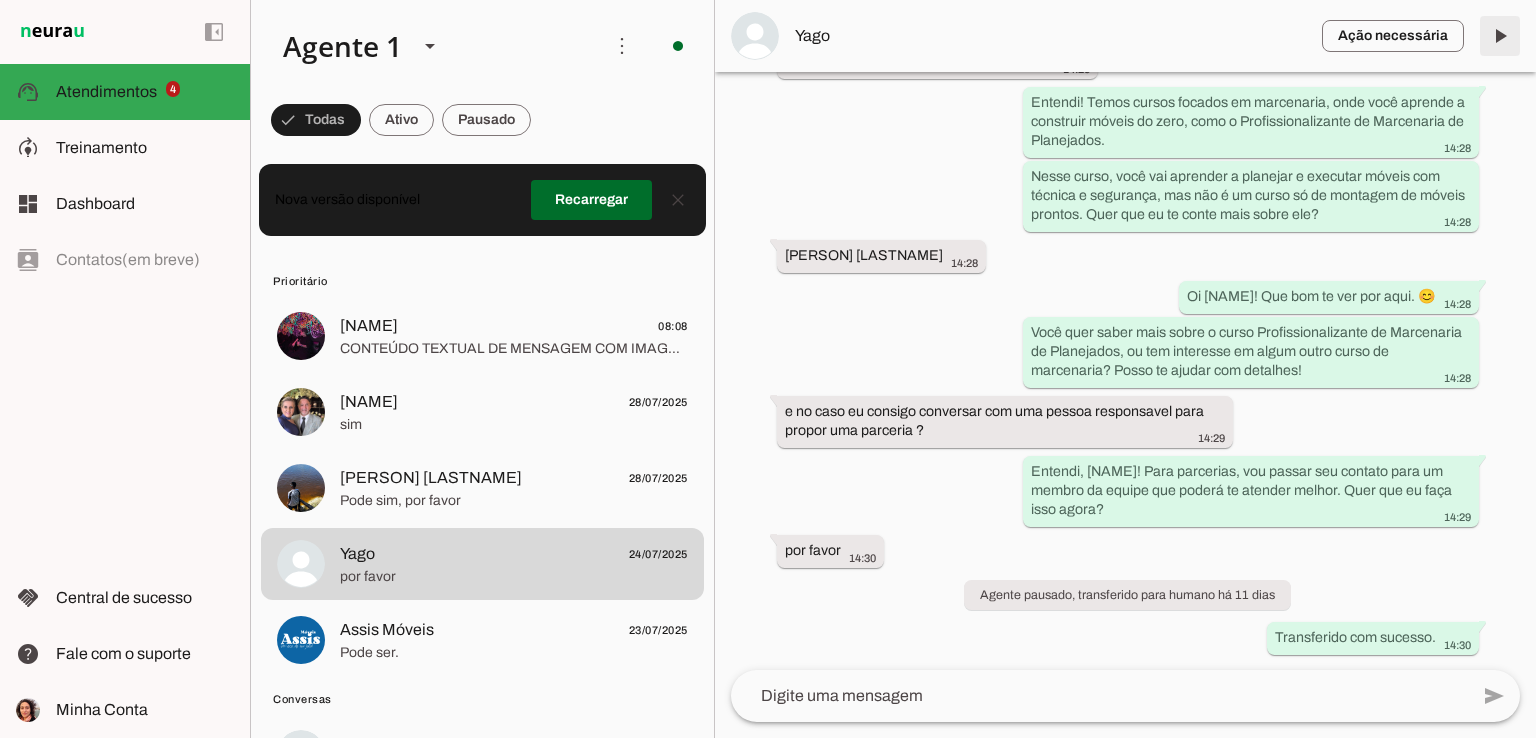 click at bounding box center [1500, 36] 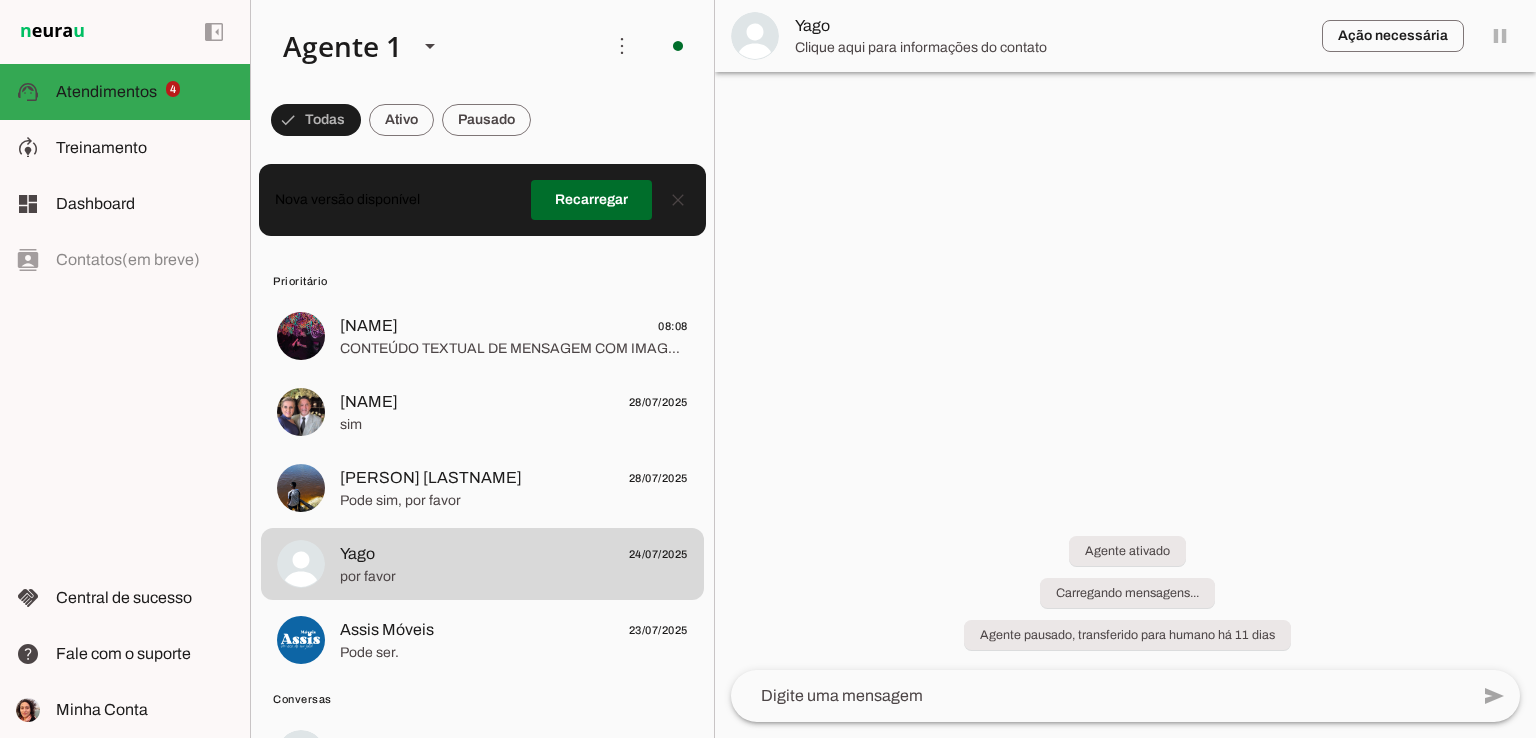 scroll, scrollTop: 0, scrollLeft: 0, axis: both 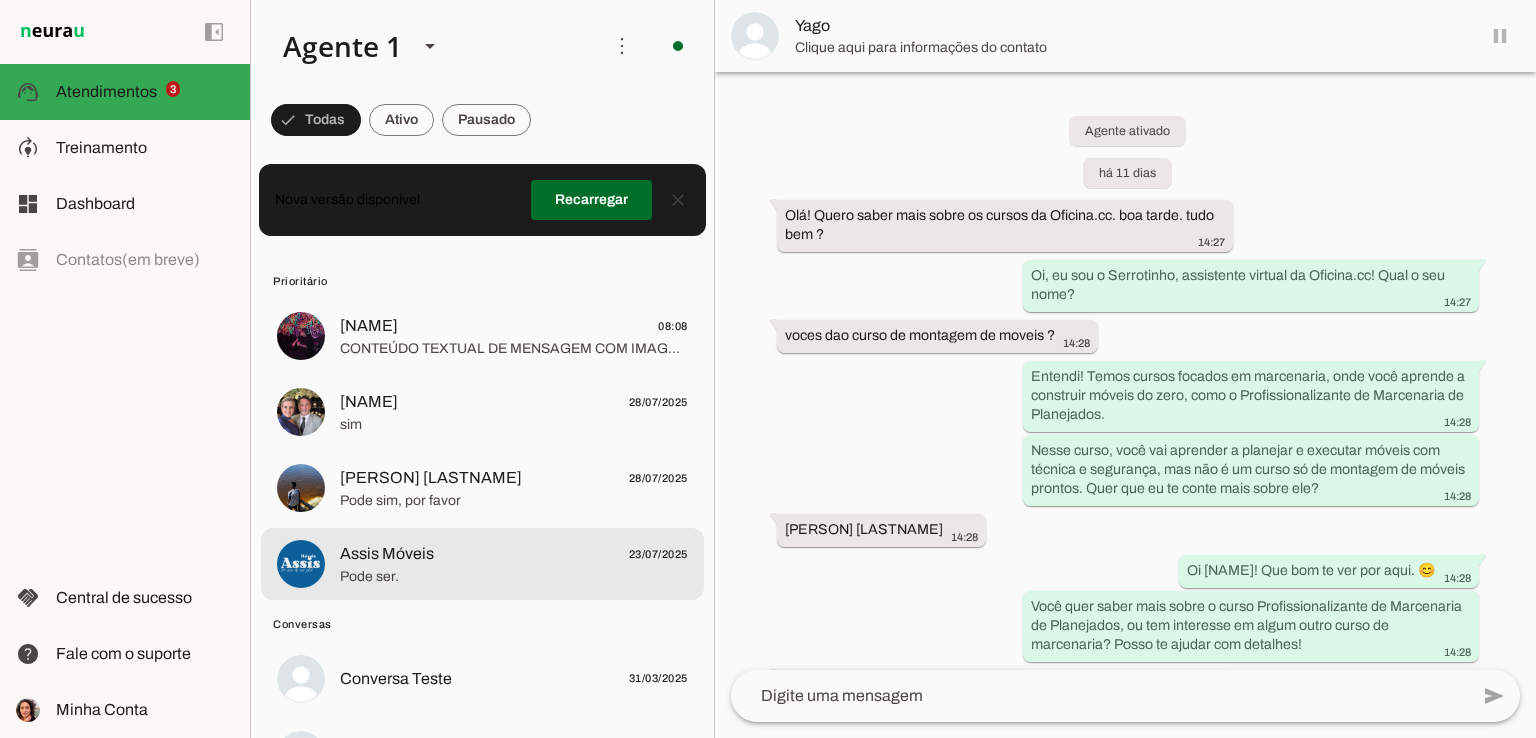 click on "Pode ser." 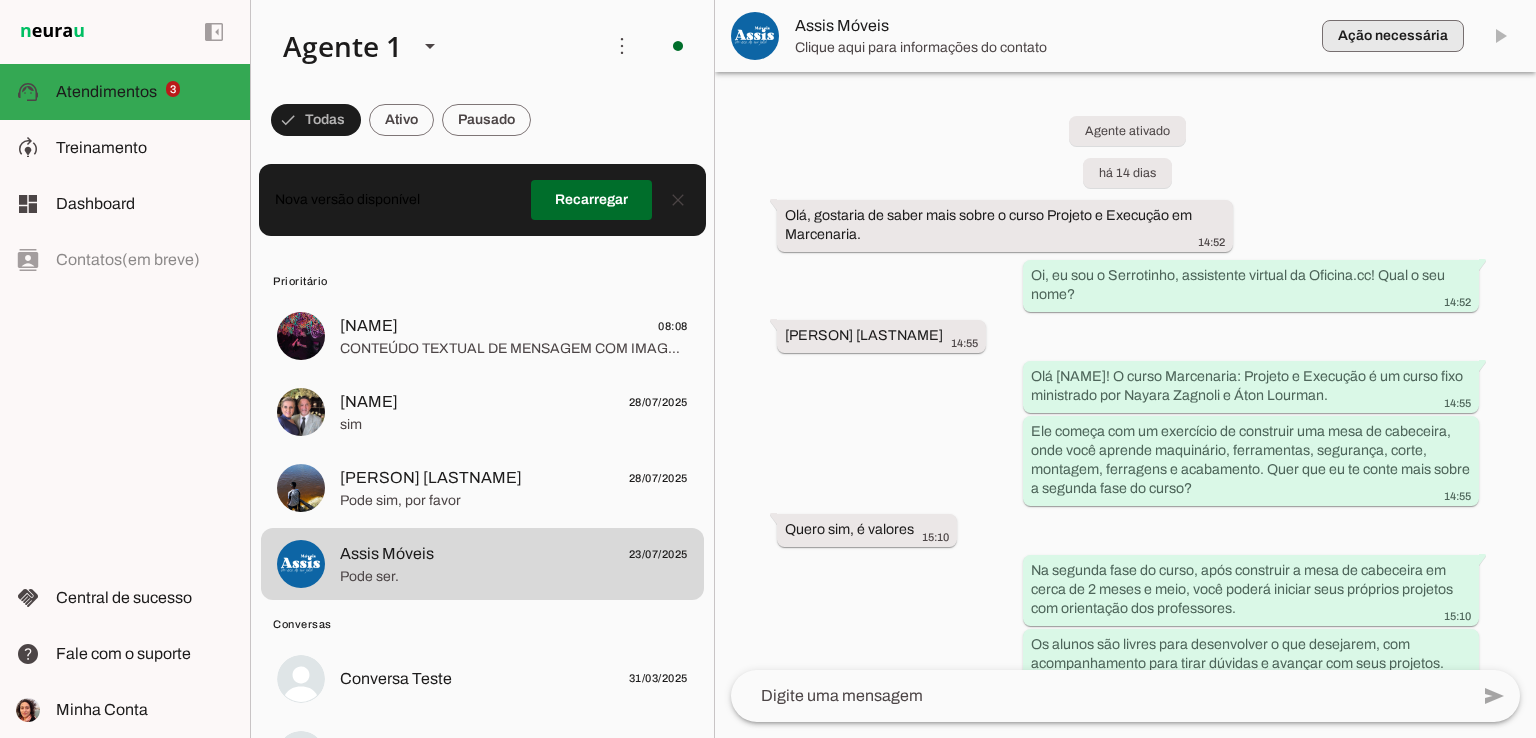 scroll, scrollTop: 4973, scrollLeft: 0, axis: vertical 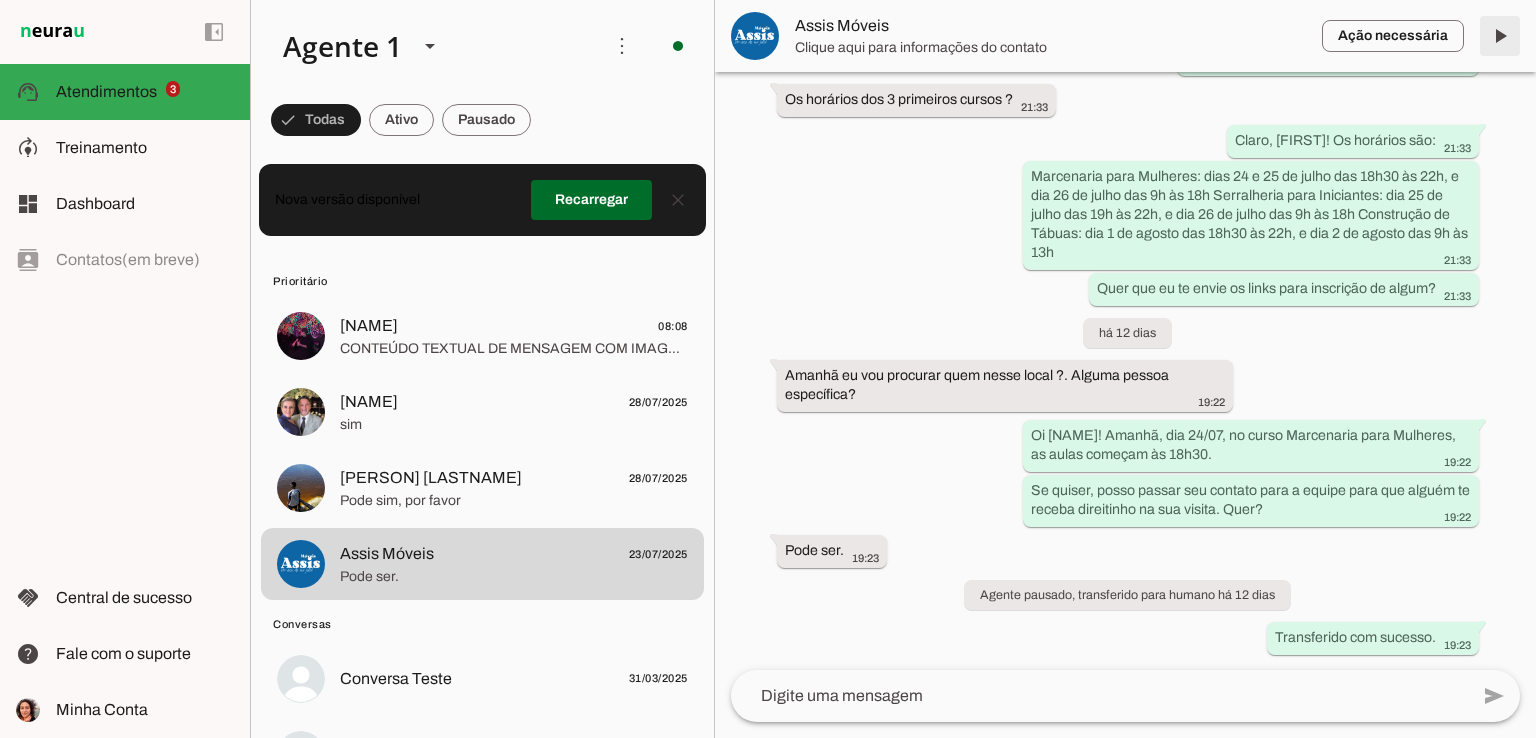 click at bounding box center [1500, 36] 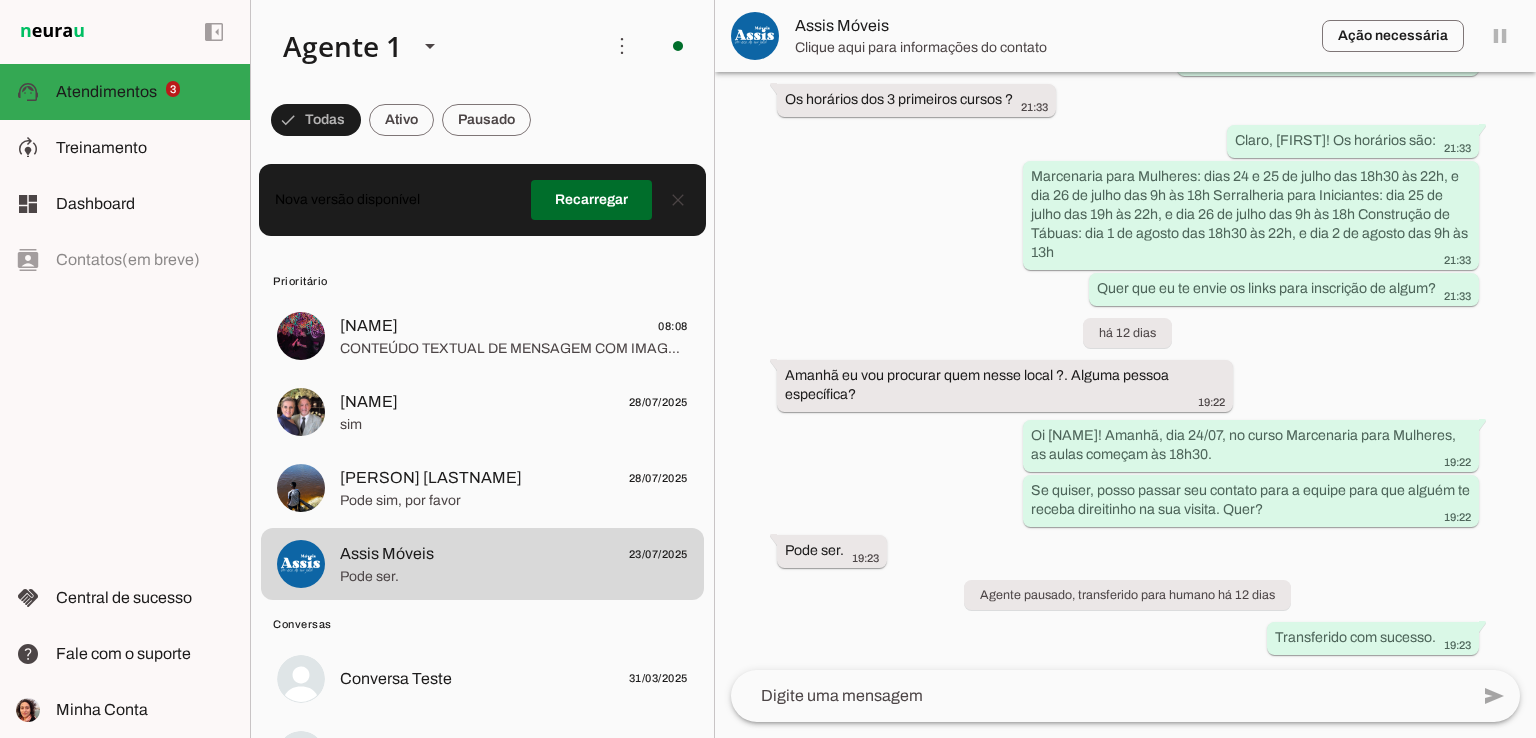 scroll, scrollTop: 0, scrollLeft: 0, axis: both 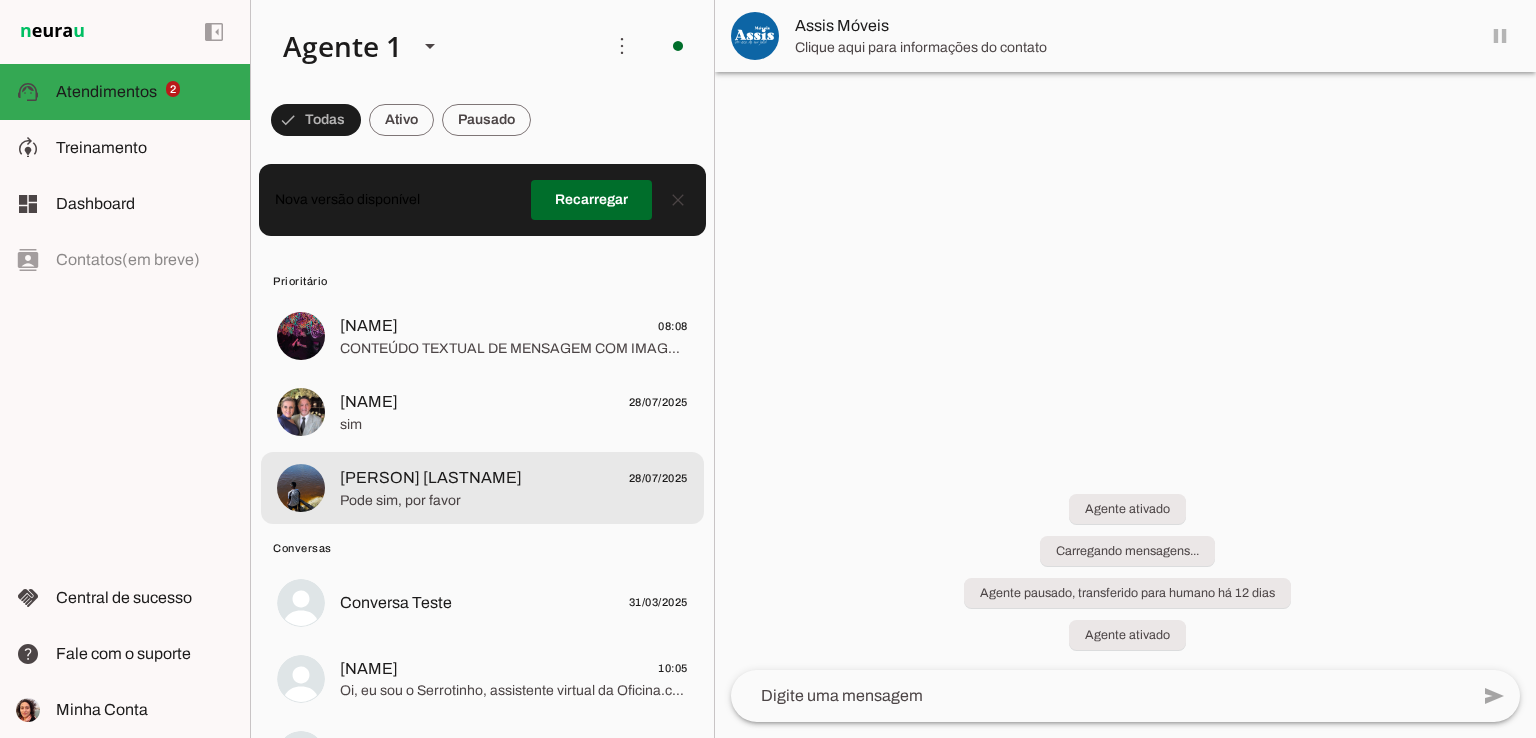 click on "[PERSON] [LASTNAME]
[DATE]
por favor" 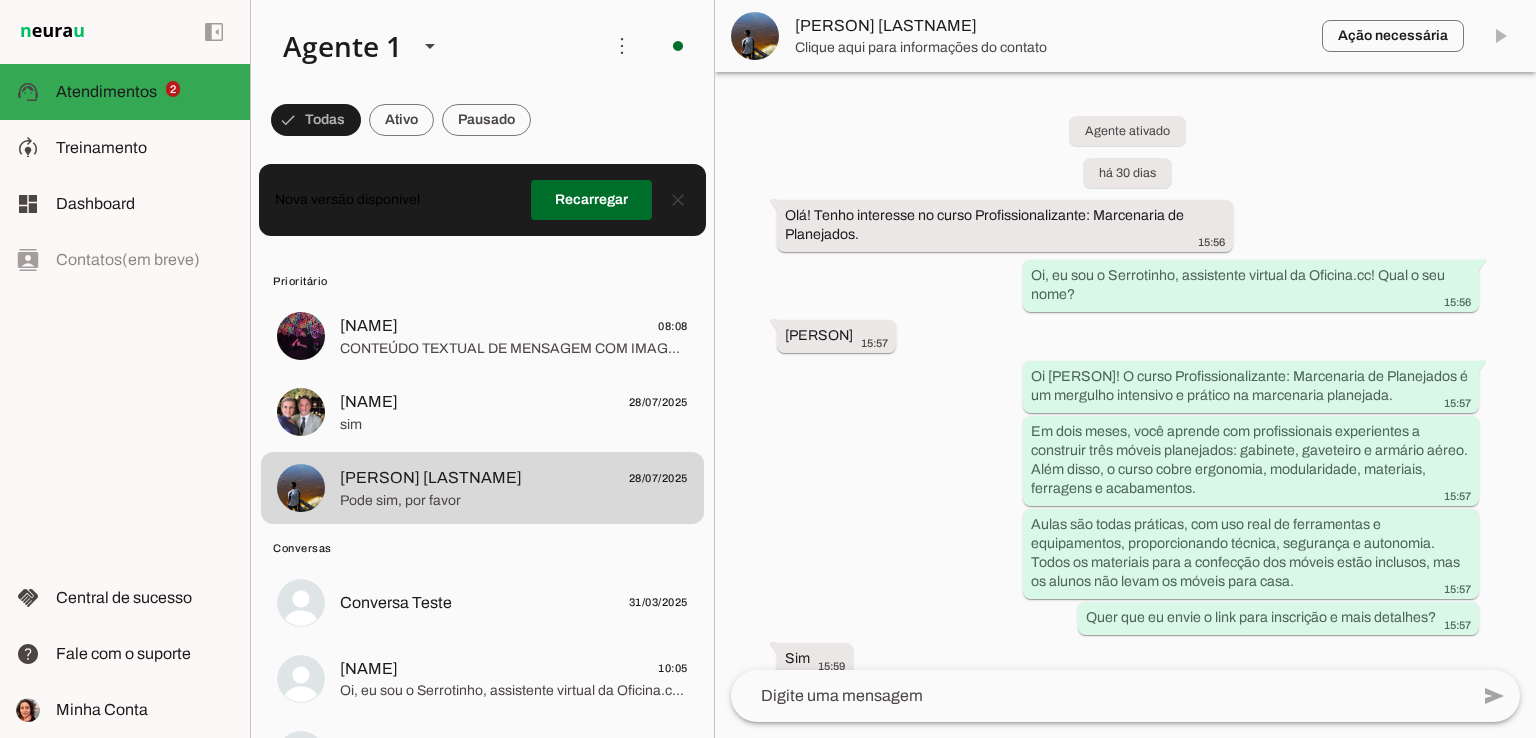 scroll, scrollTop: 618, scrollLeft: 0, axis: vertical 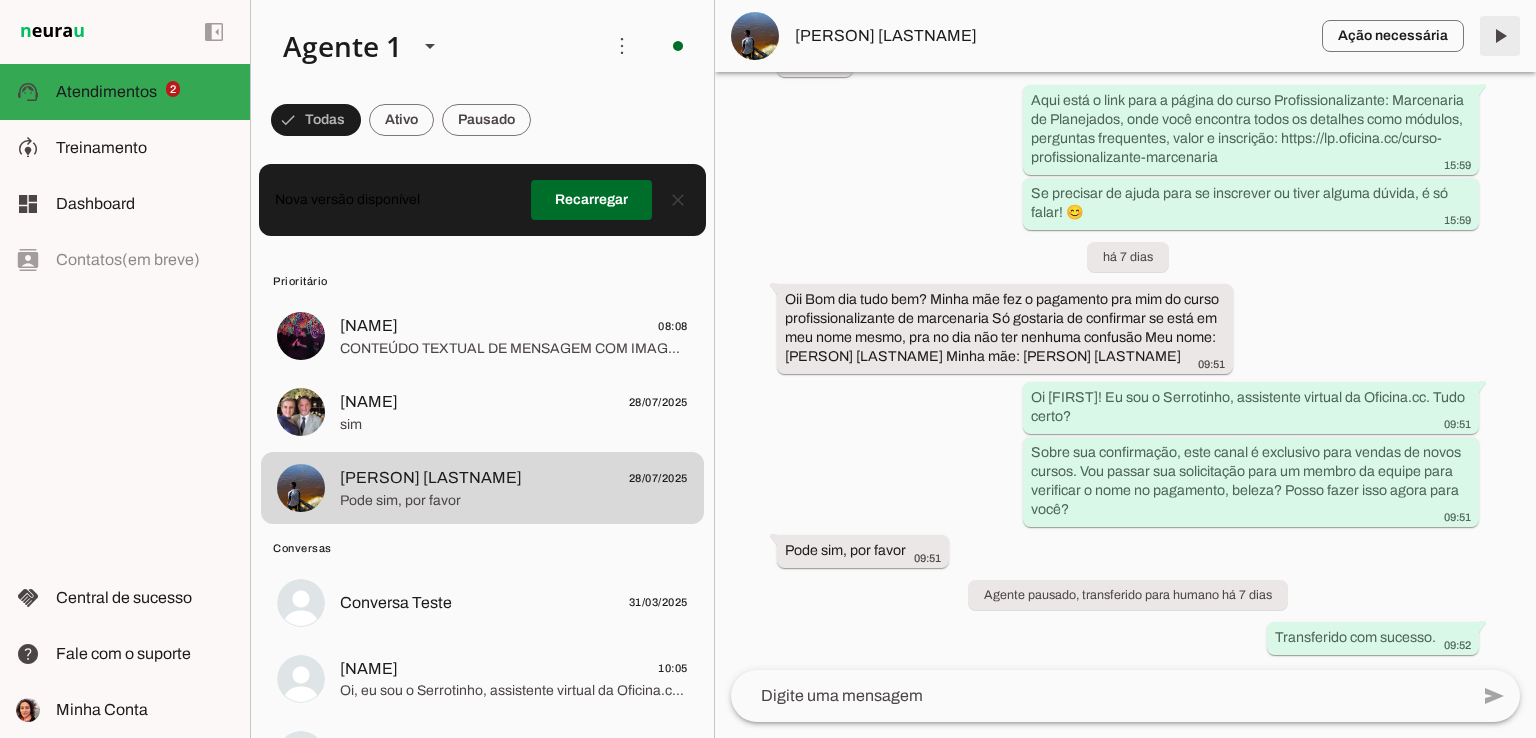 click at bounding box center (1500, 36) 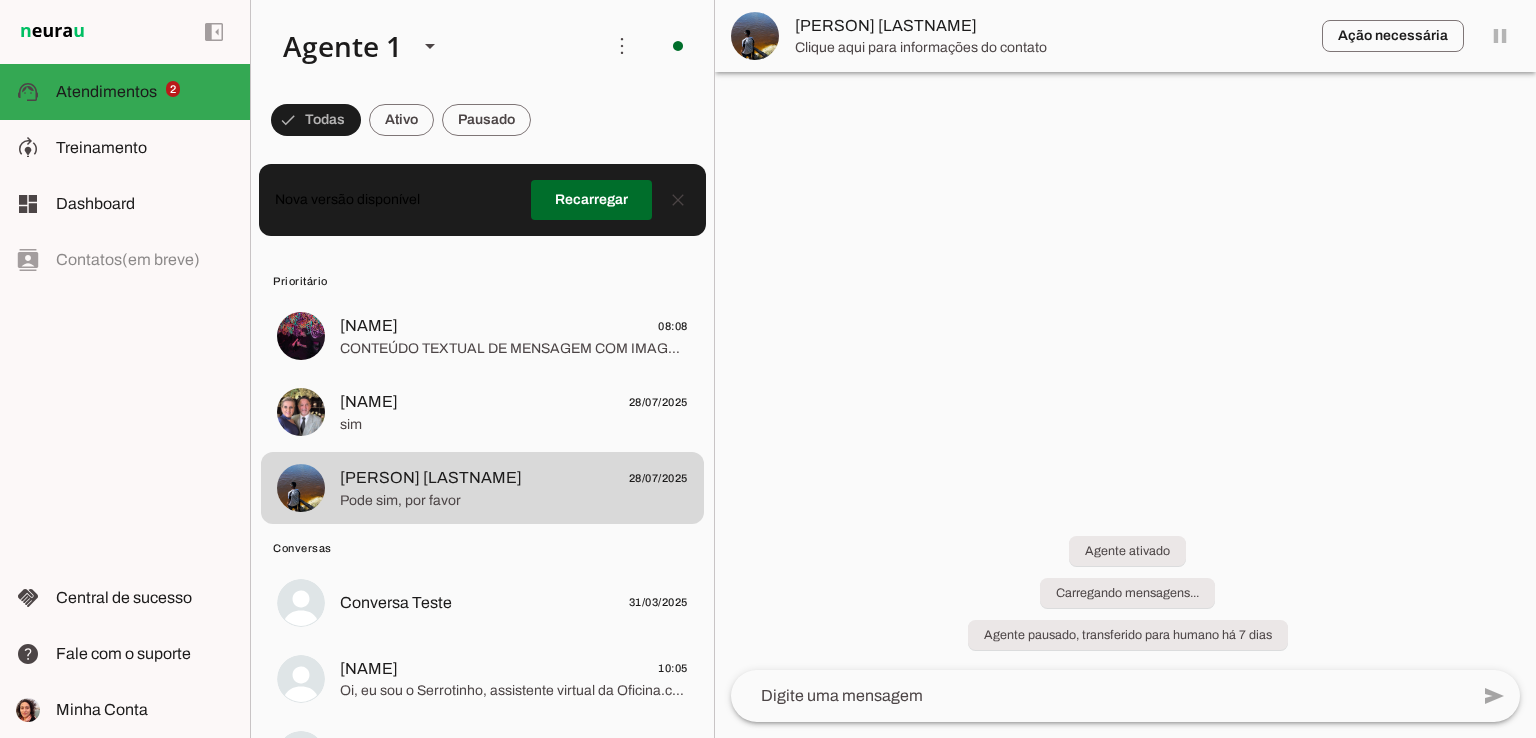 scroll, scrollTop: 0, scrollLeft: 0, axis: both 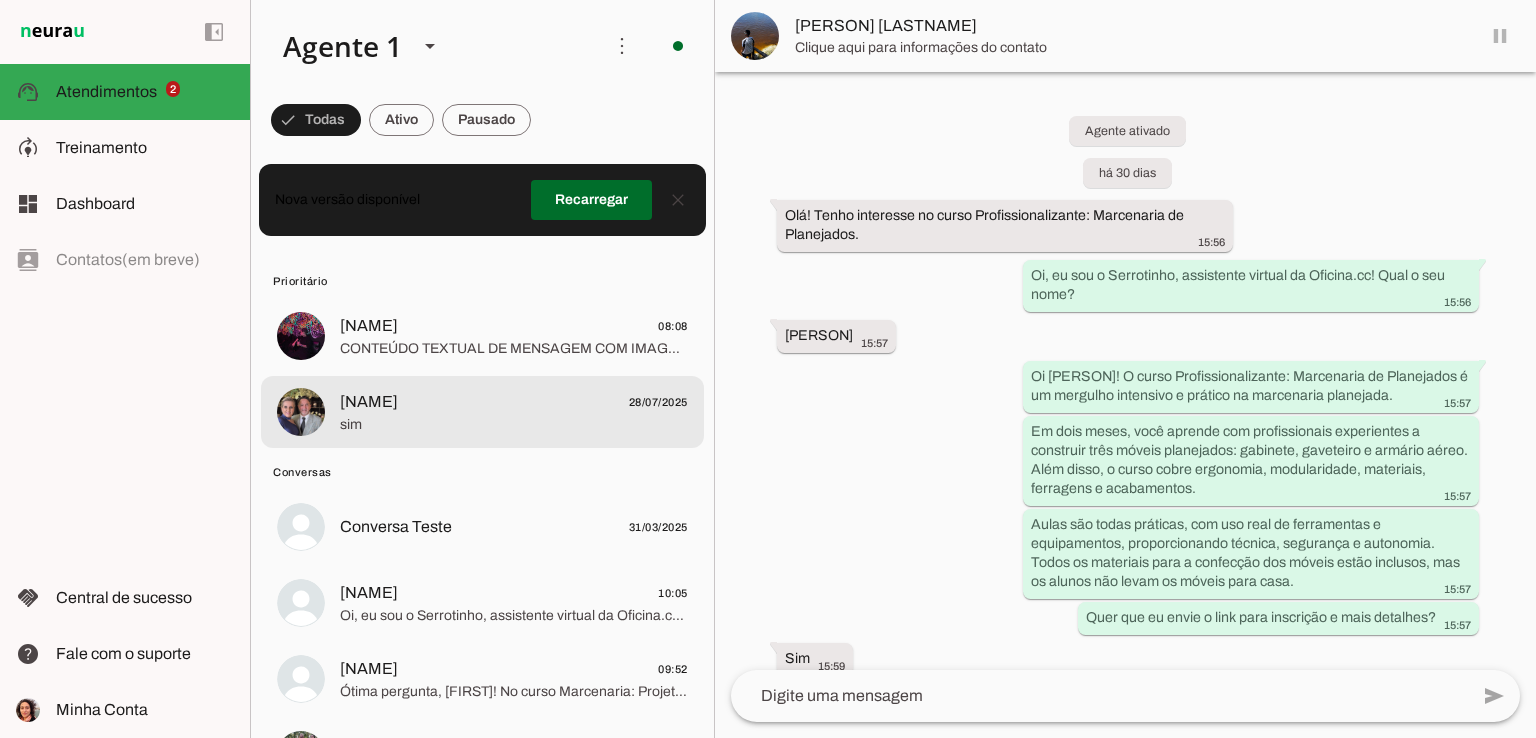 click on "sim" 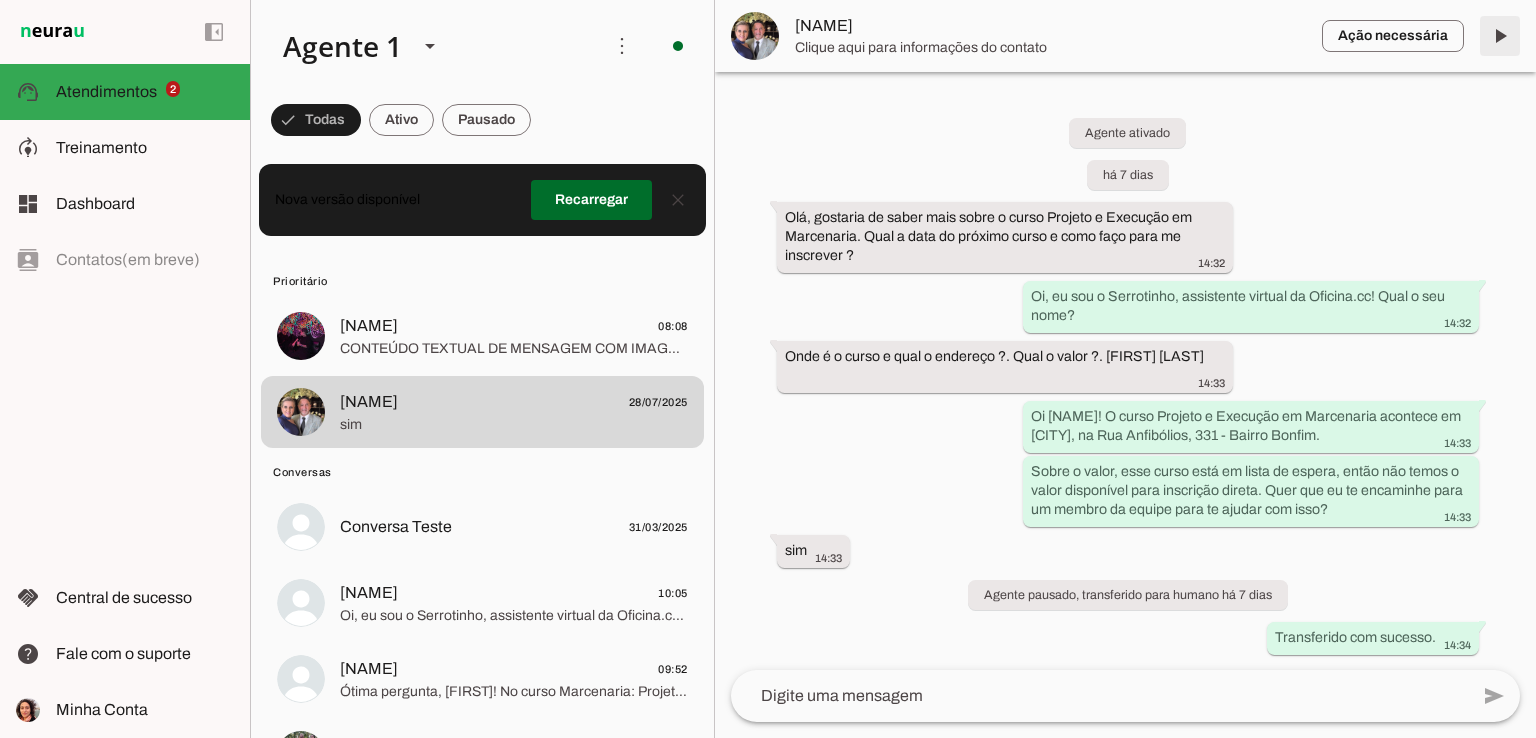 click at bounding box center (1500, 36) 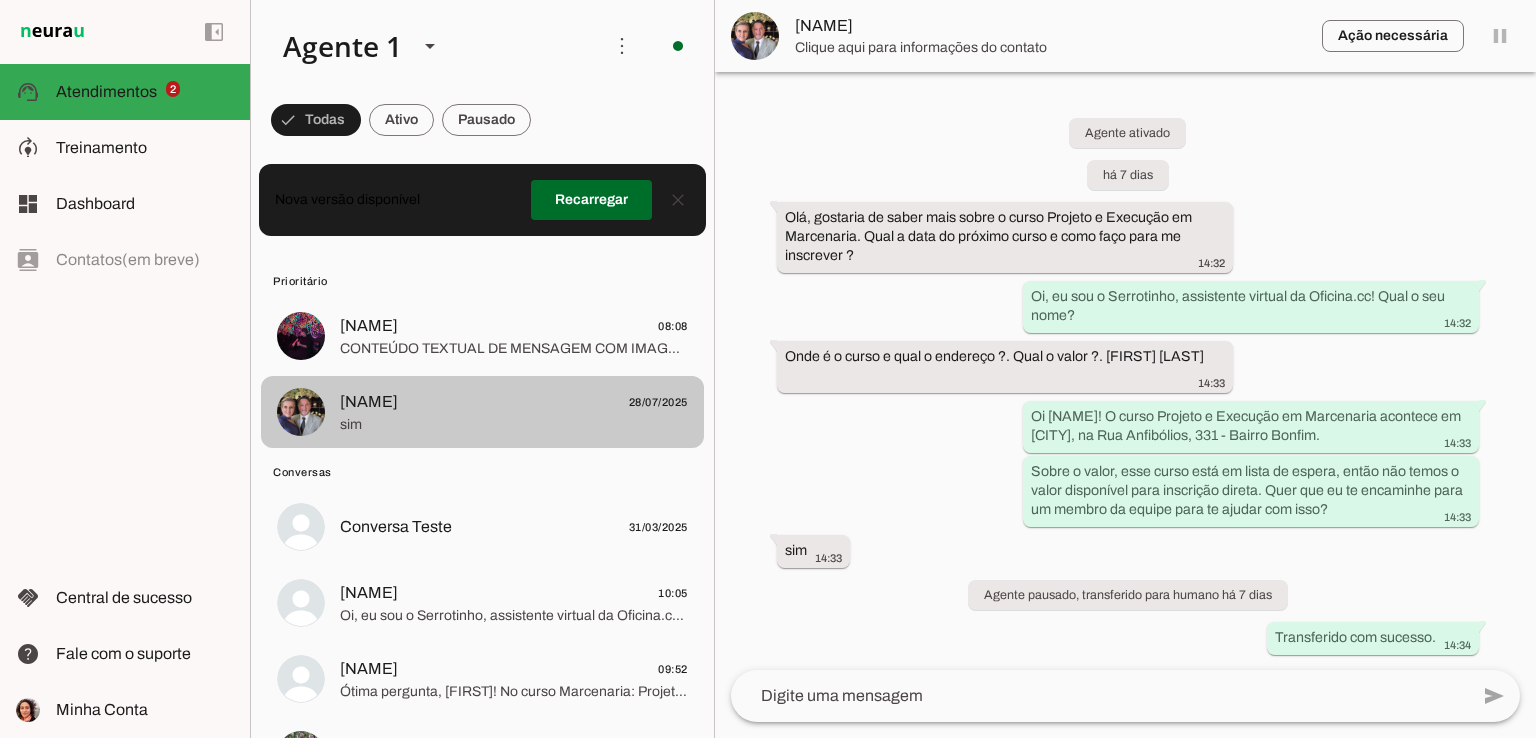 click on "CONTEÚDO TEXTUAL DE MENSAGEM COM IMAGEM (URL https://f004.backblazeb2.com/file/temp-file-download/instances/3E4DDD3F07FD20DCE6CE5E06DC0B5B06/EE0054D5D663DC53E9DC2C82DB7E4760/oGGrXTFqGiFLvNb2m-MEOw==.jpeg) : Eu tenho um trabalho de escola e precisava fazer uma foice de madeira, alguma chance de vcs fazerem?" 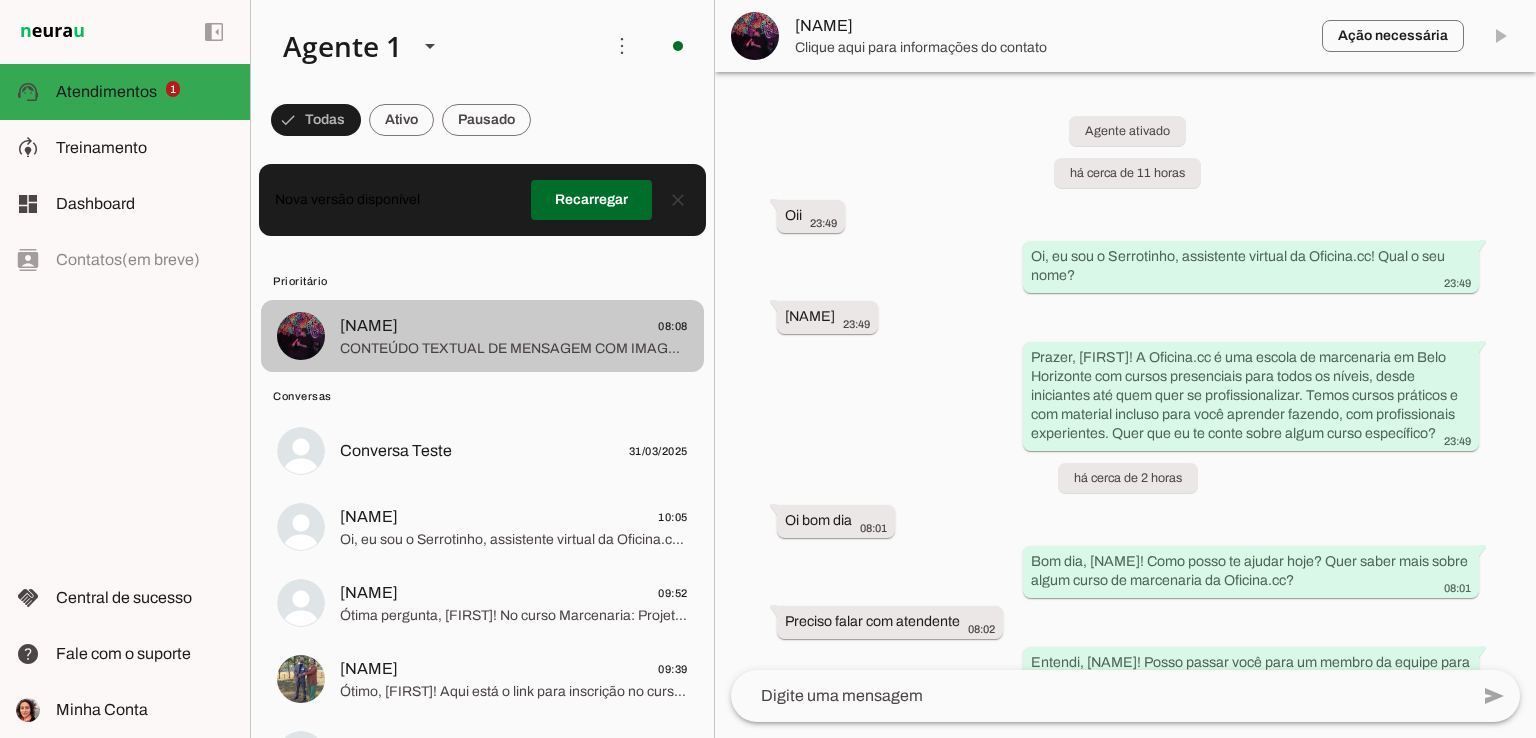 scroll, scrollTop: 794, scrollLeft: 0, axis: vertical 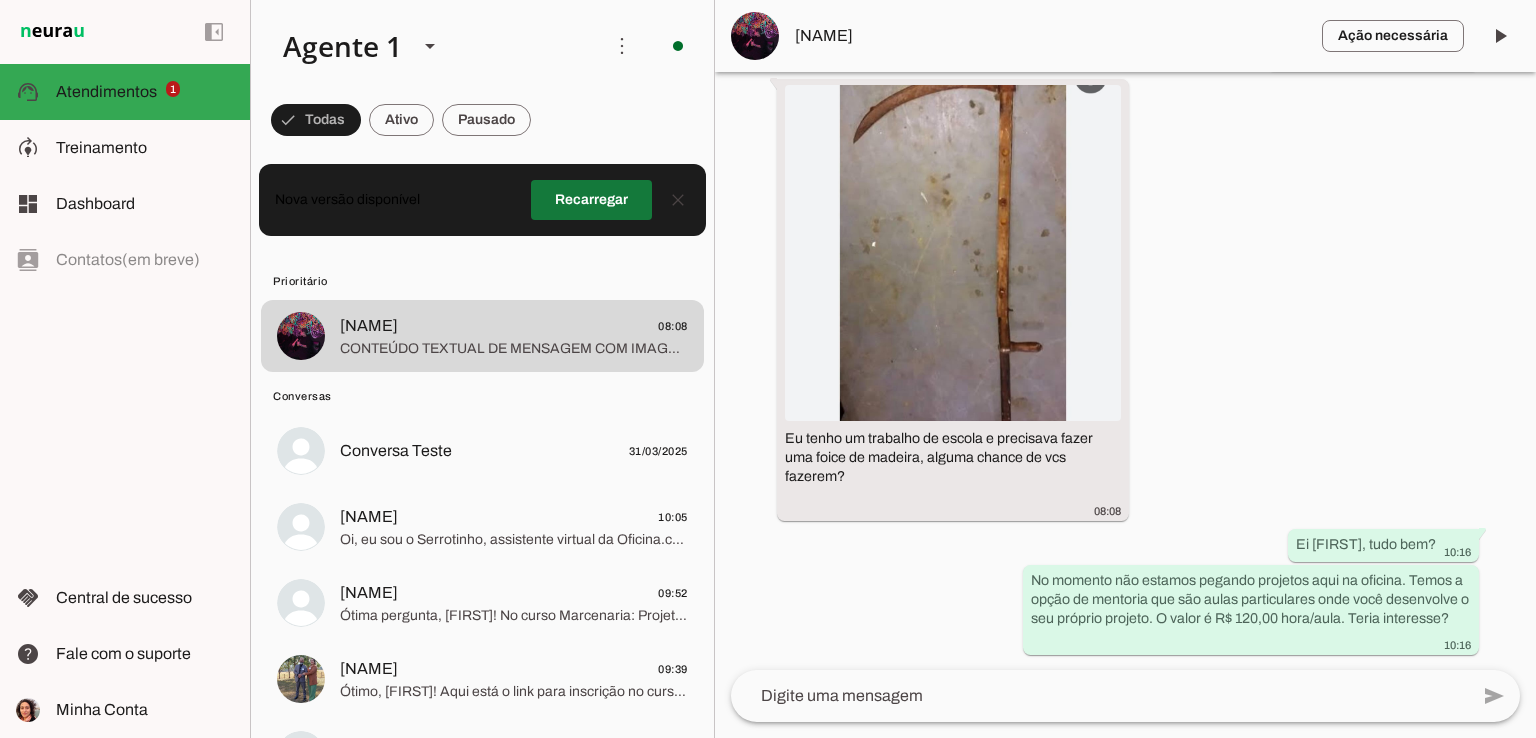 click at bounding box center (591, 200) 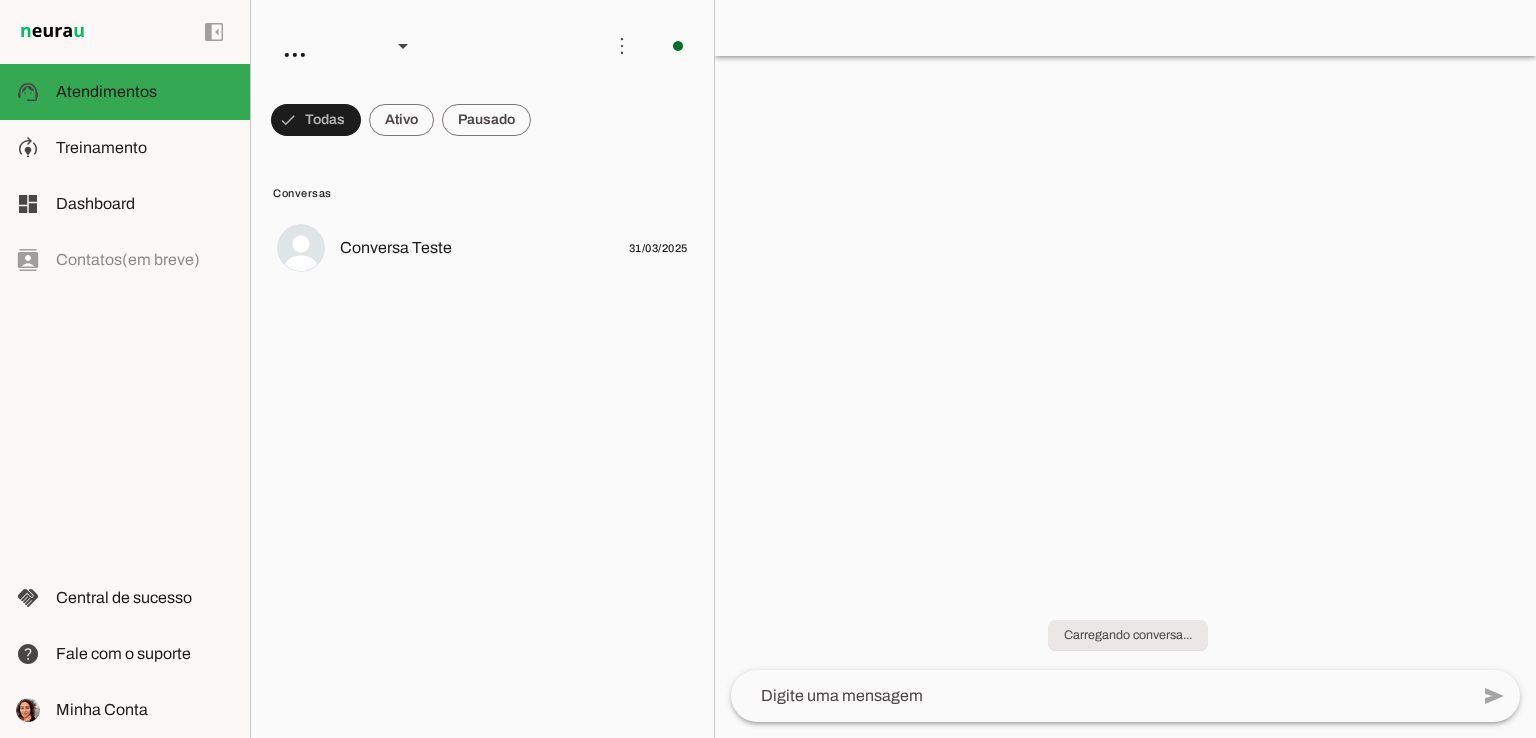 scroll, scrollTop: 0, scrollLeft: 0, axis: both 